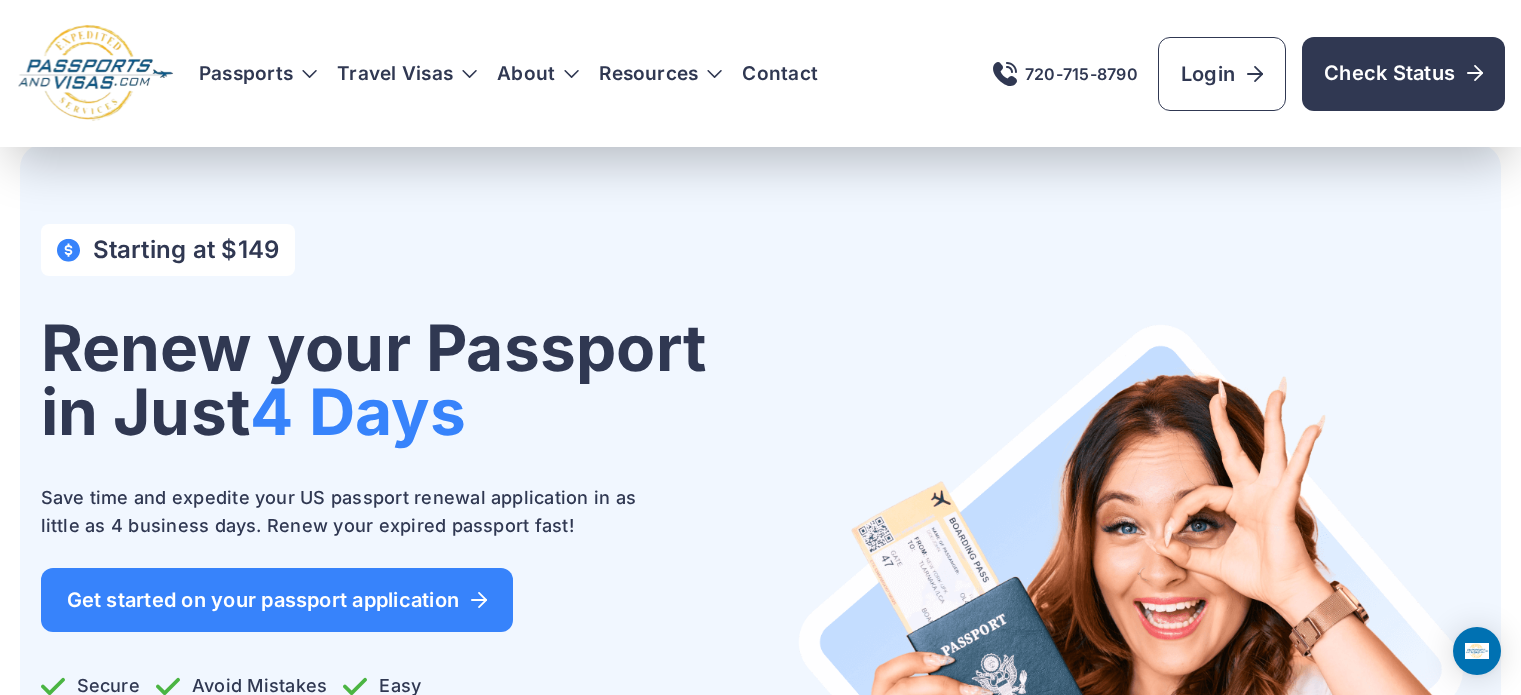 scroll, scrollTop: 1200, scrollLeft: 0, axis: vertical 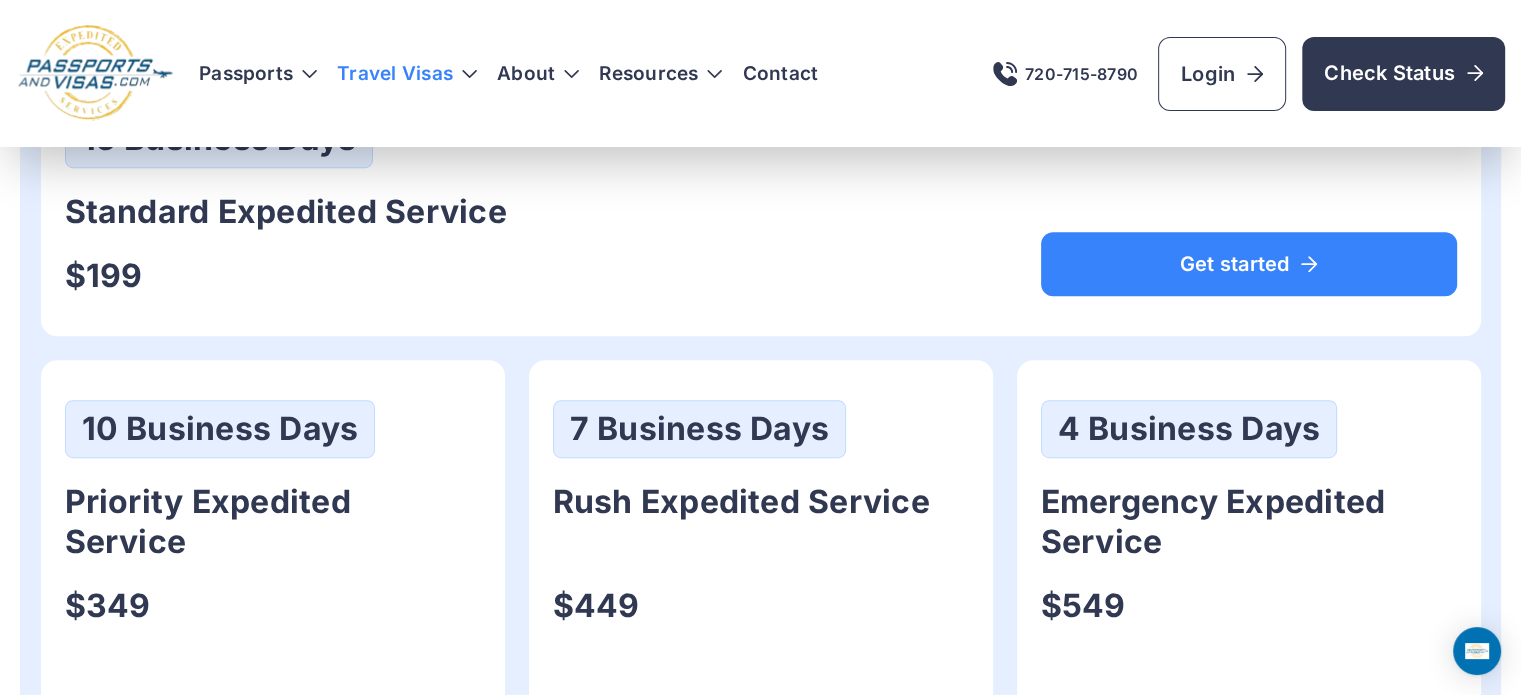 click on "Travel Visas" at bounding box center [407, 74] 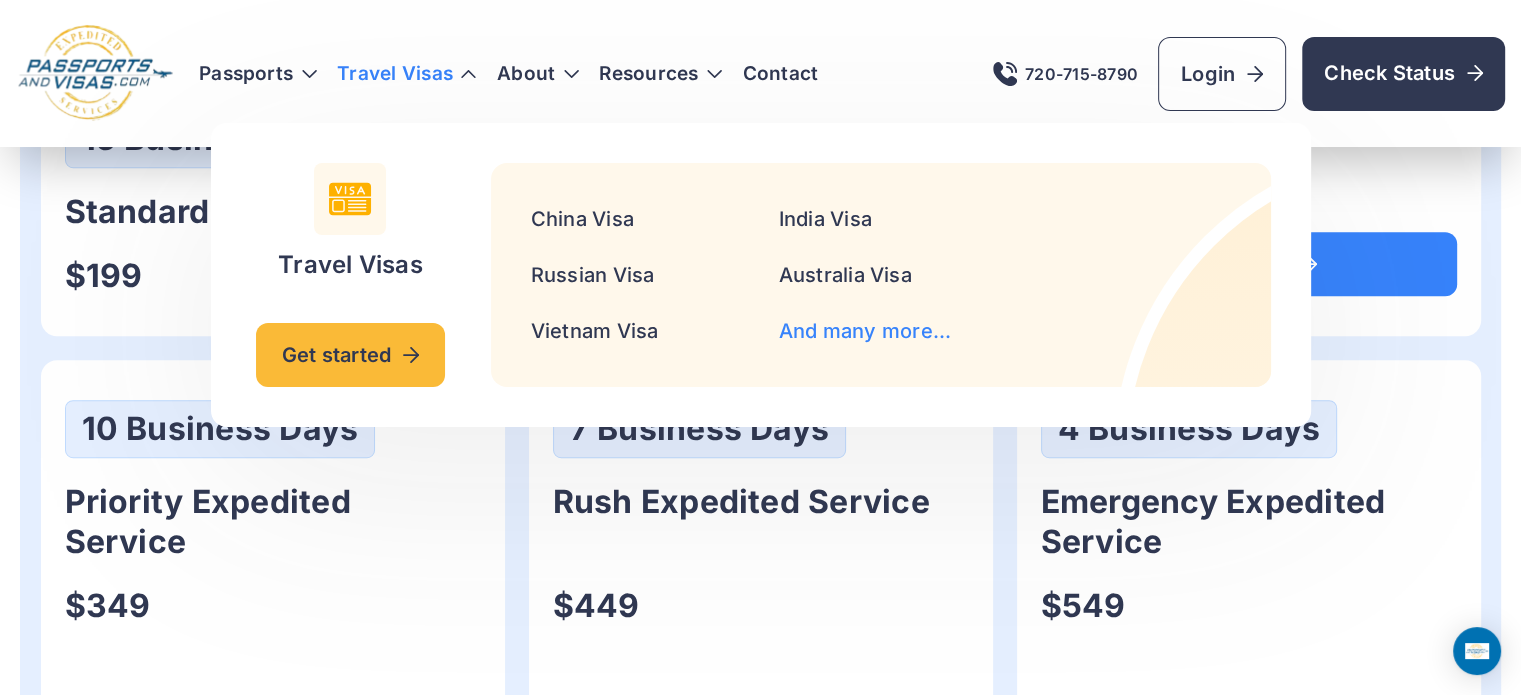 click on "And many more..." at bounding box center (865, 331) 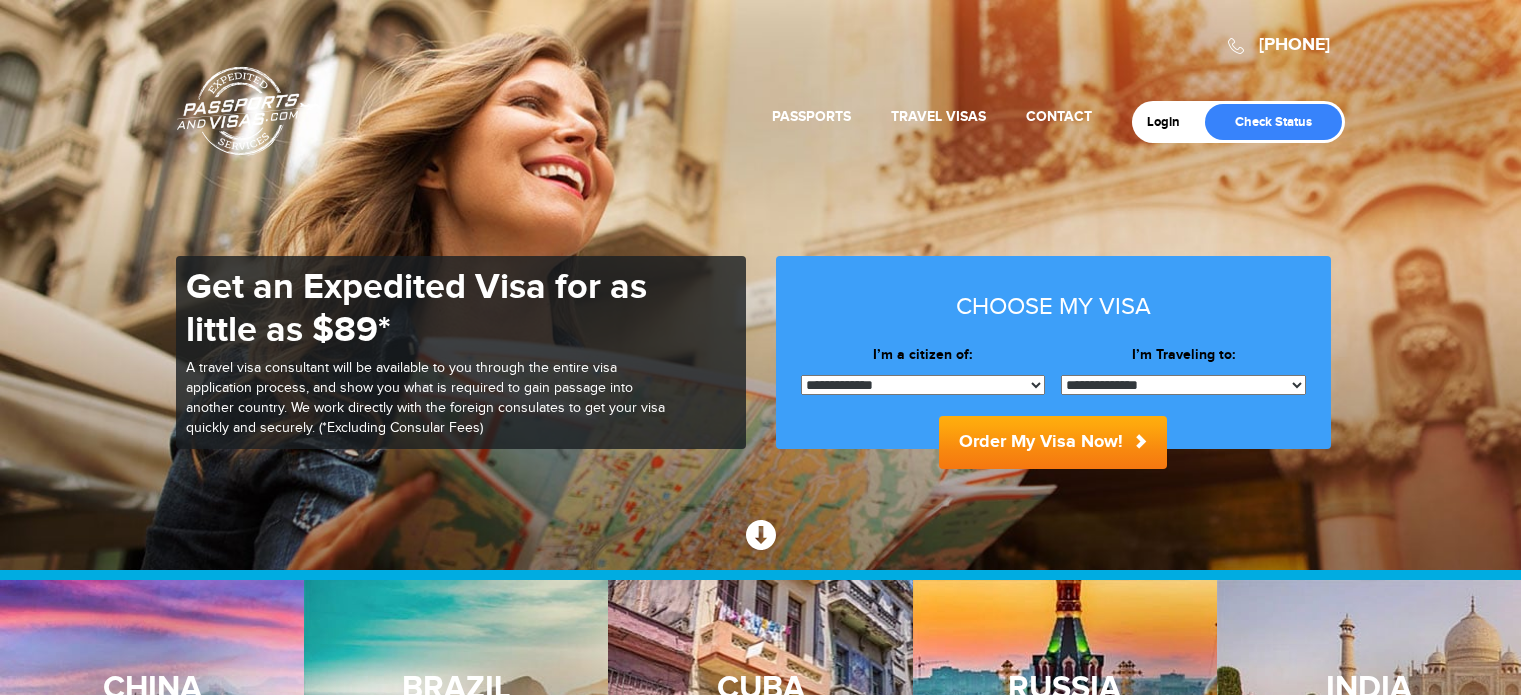 scroll, scrollTop: 0, scrollLeft: 0, axis: both 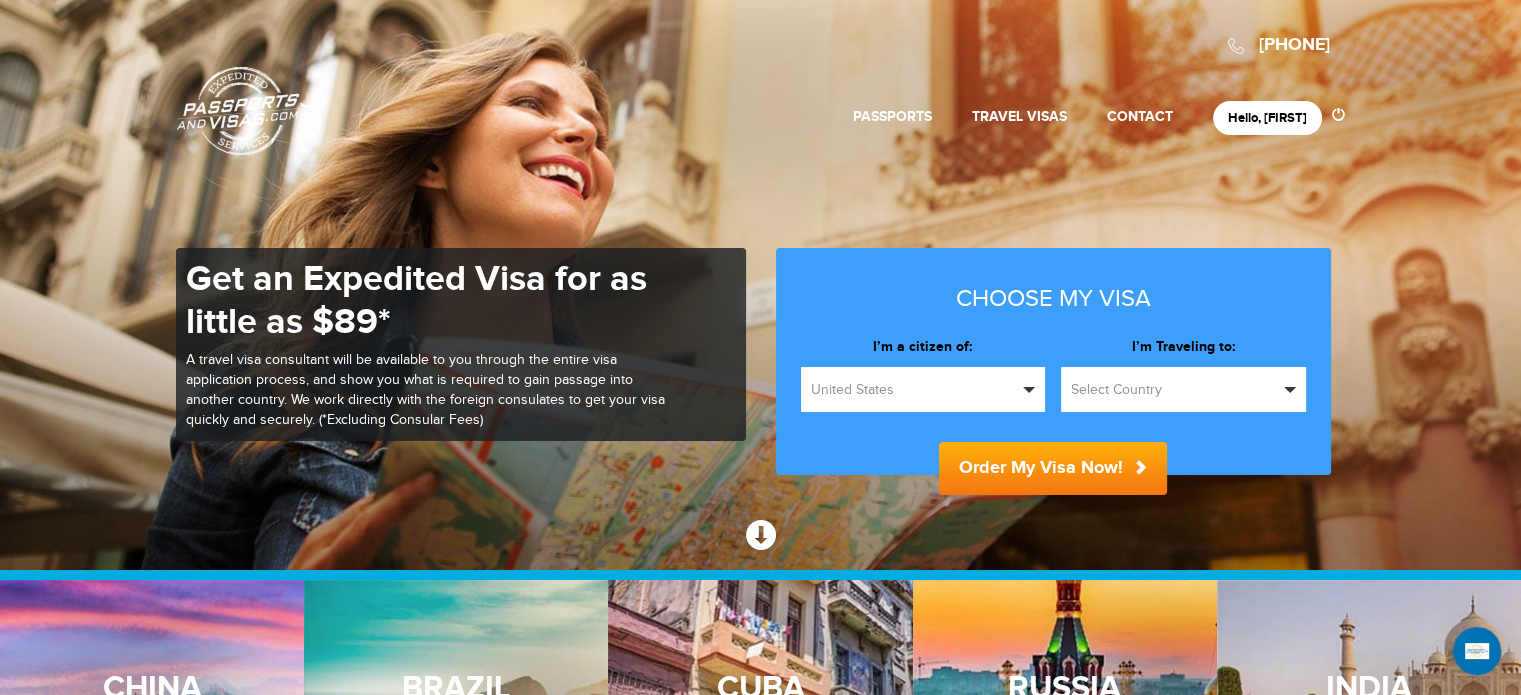 click on "Select Country" at bounding box center (1174, 390) 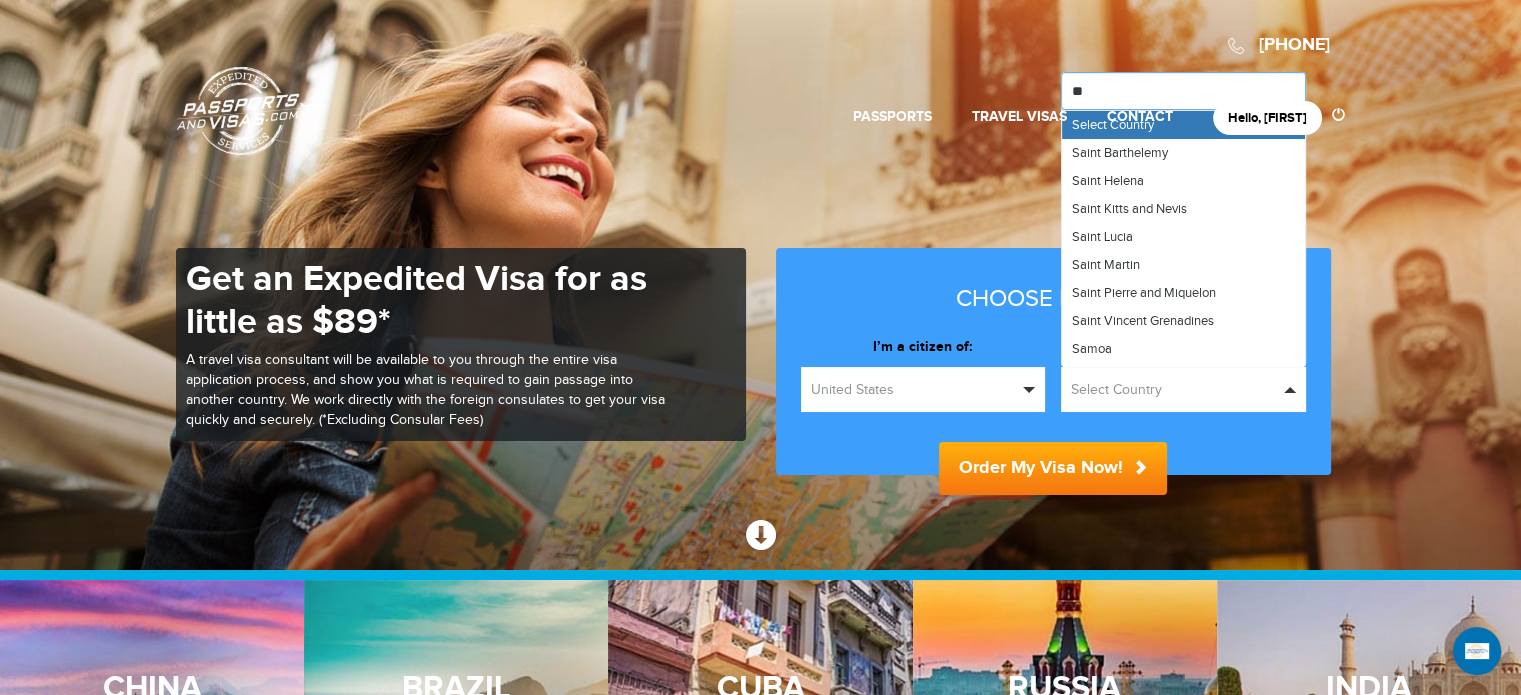 type on "***" 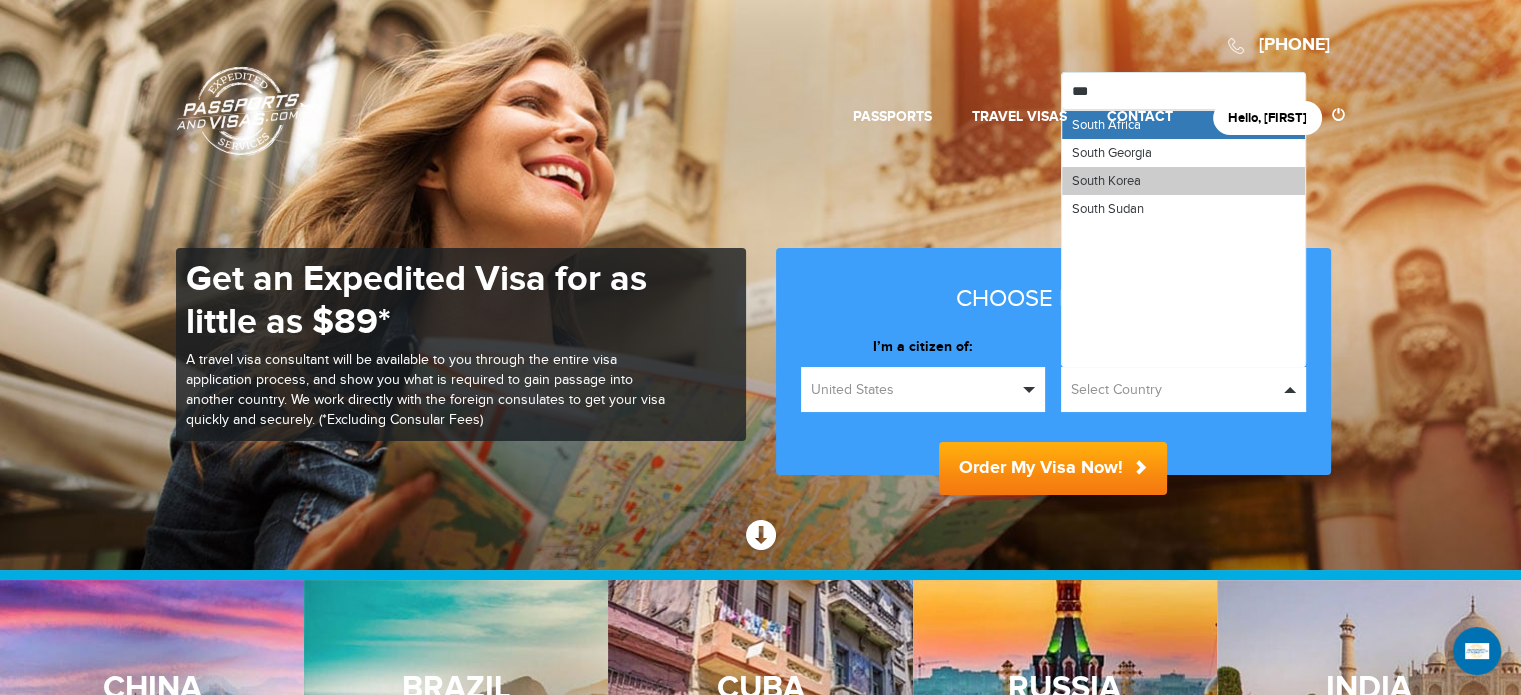 click on "South Korea" at bounding box center [1183, 181] 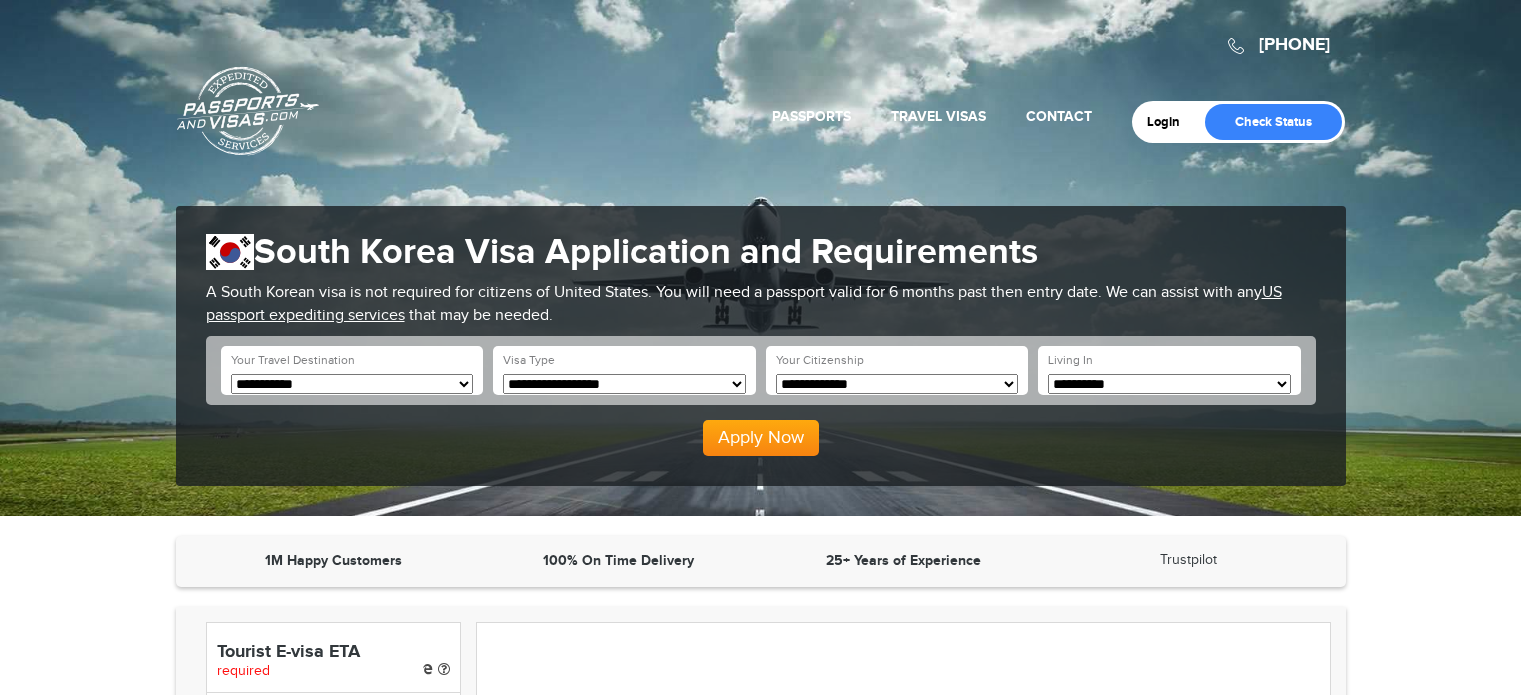 scroll, scrollTop: 100, scrollLeft: 0, axis: vertical 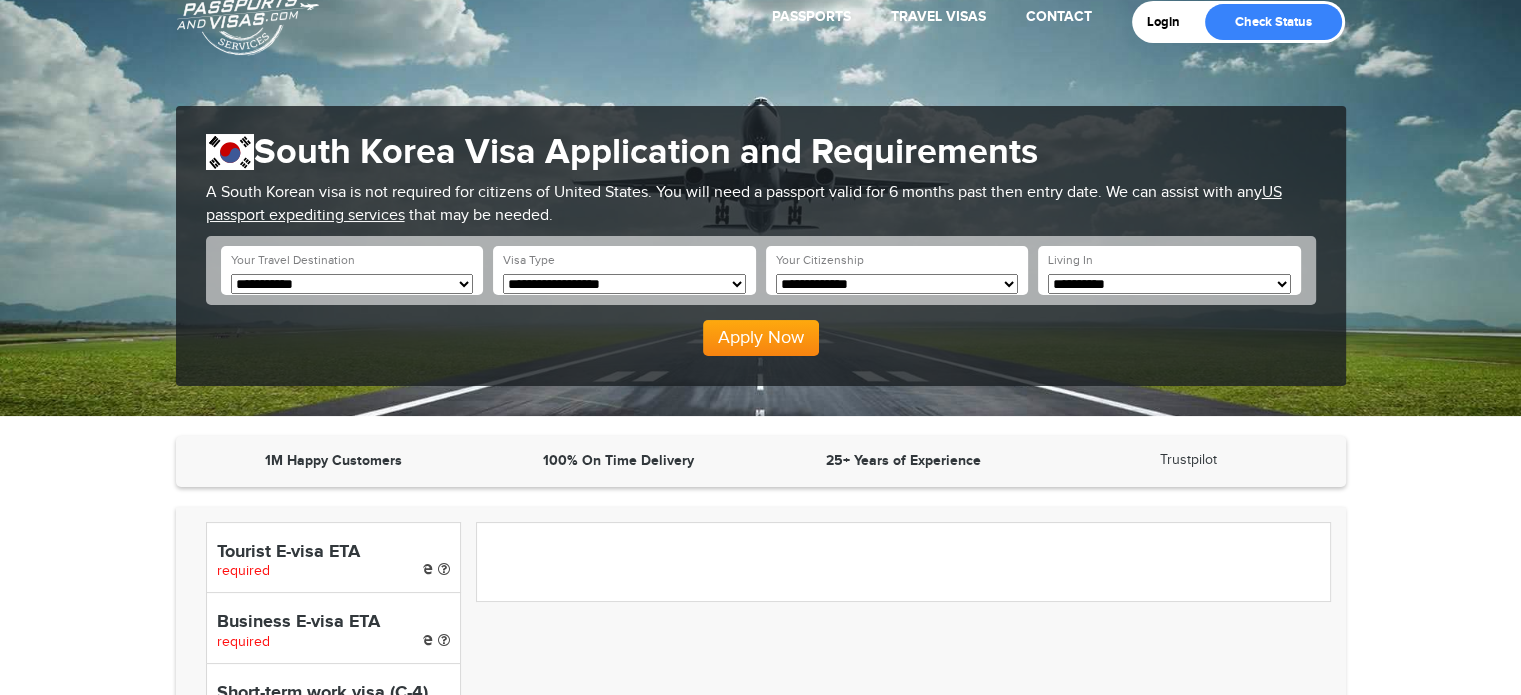 click on "**********" at bounding box center (624, 284) 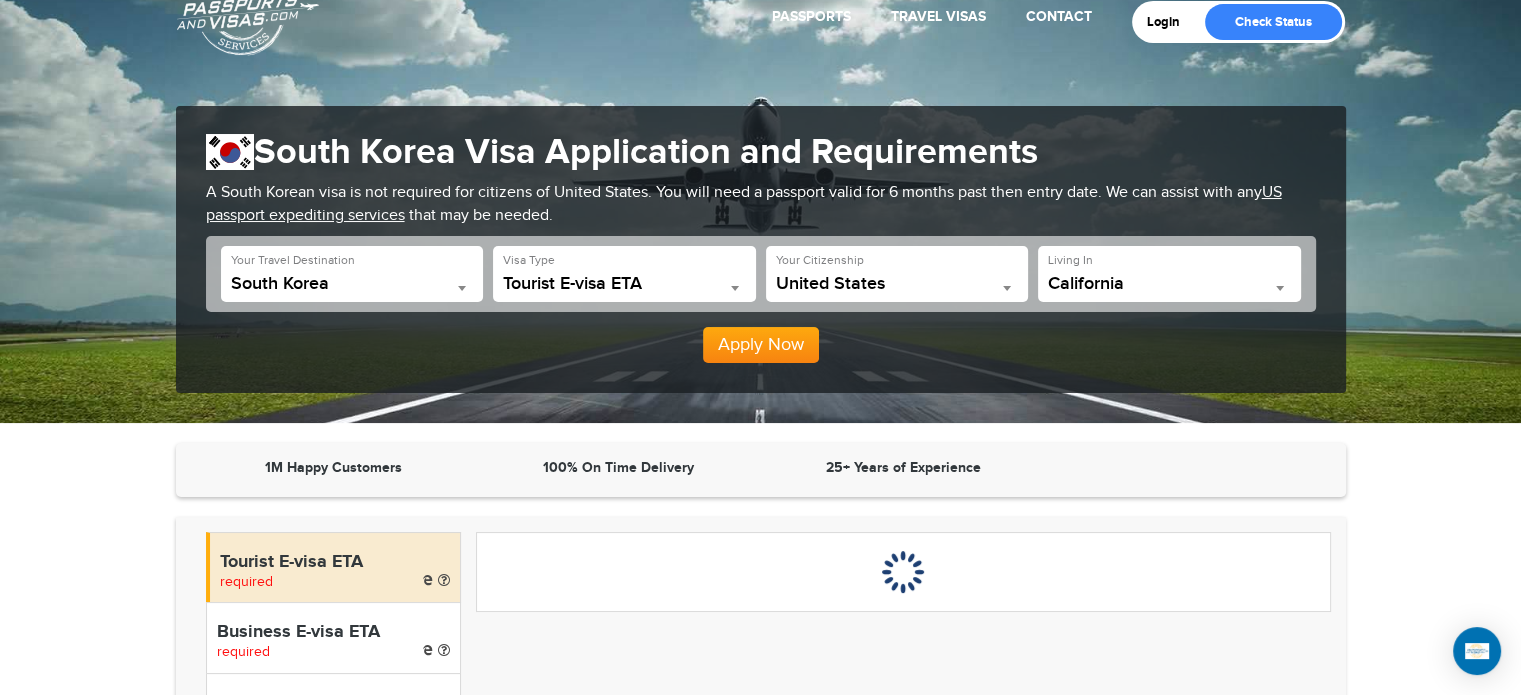 scroll, scrollTop: 0, scrollLeft: 0, axis: both 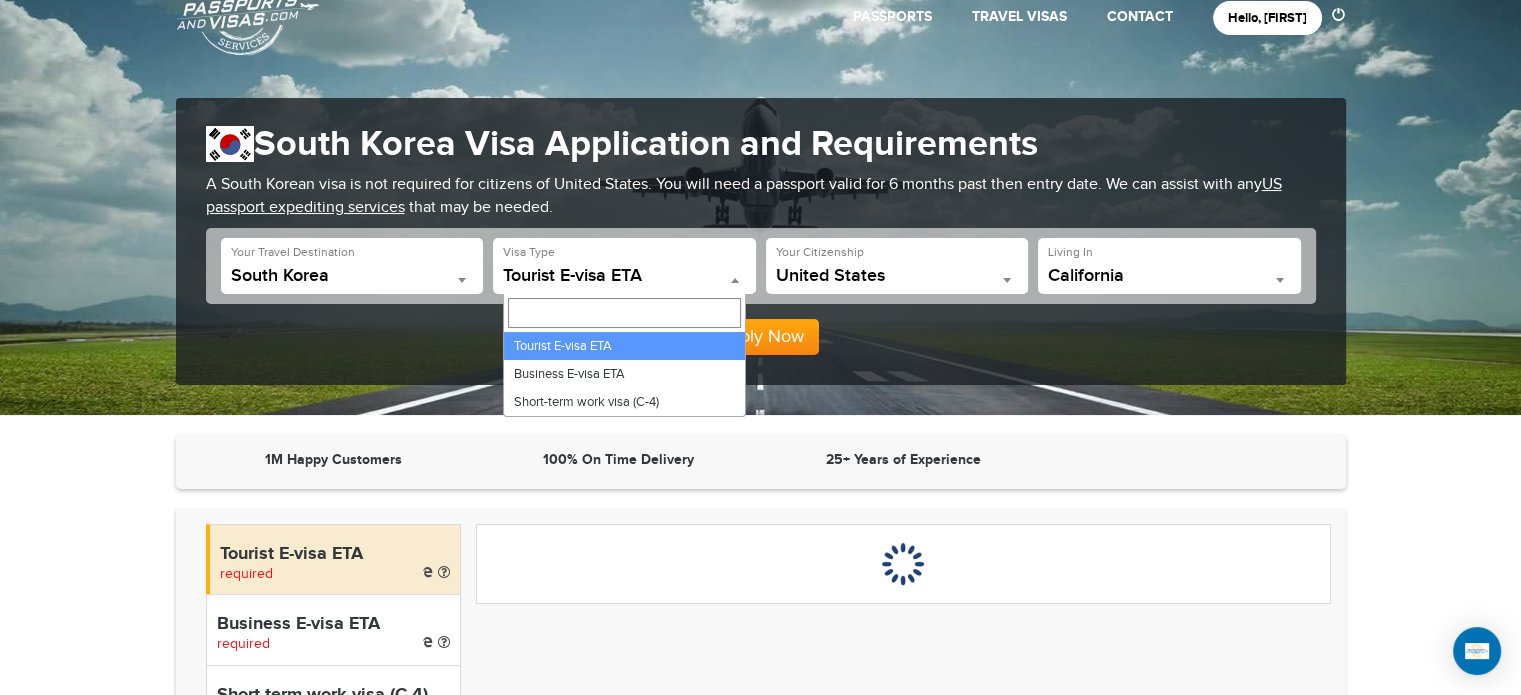 click on "Tourist E-visa ETA" at bounding box center (624, 276) 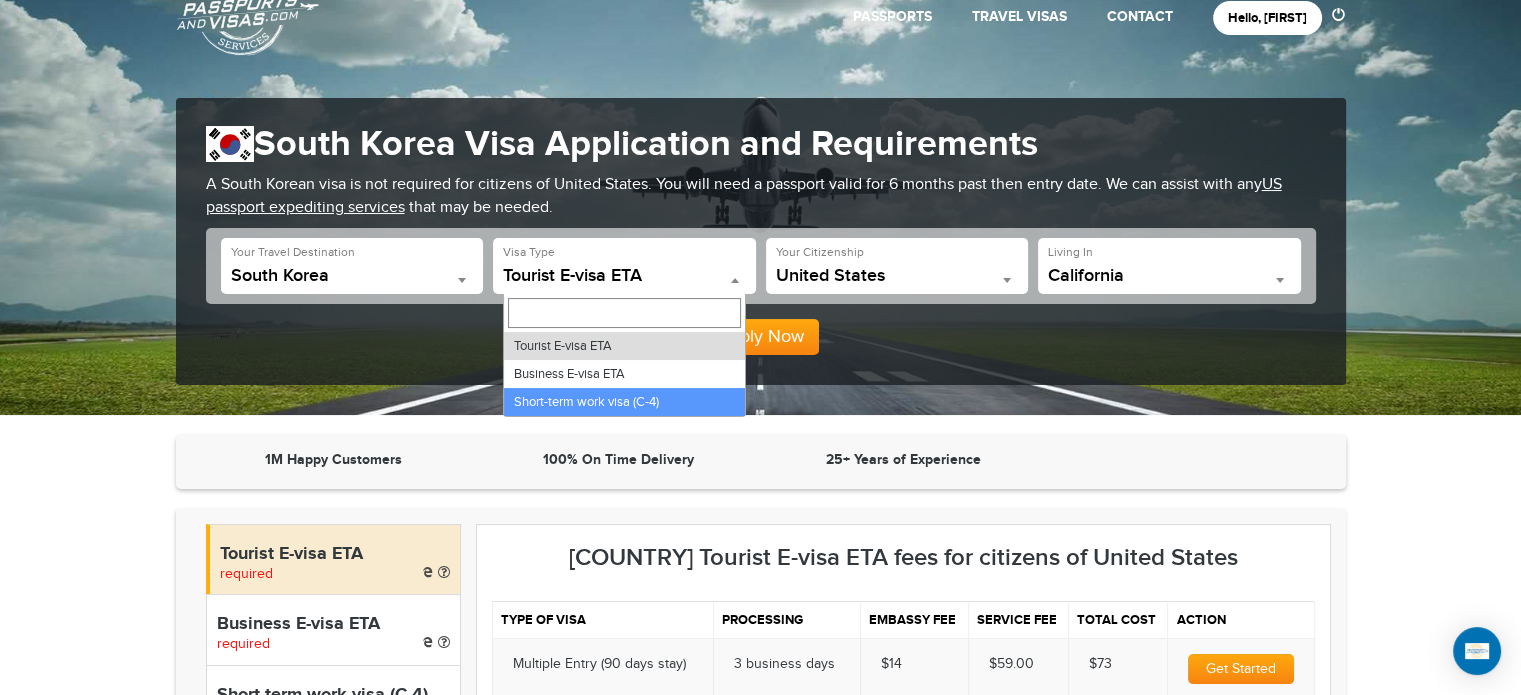 select on "*****" 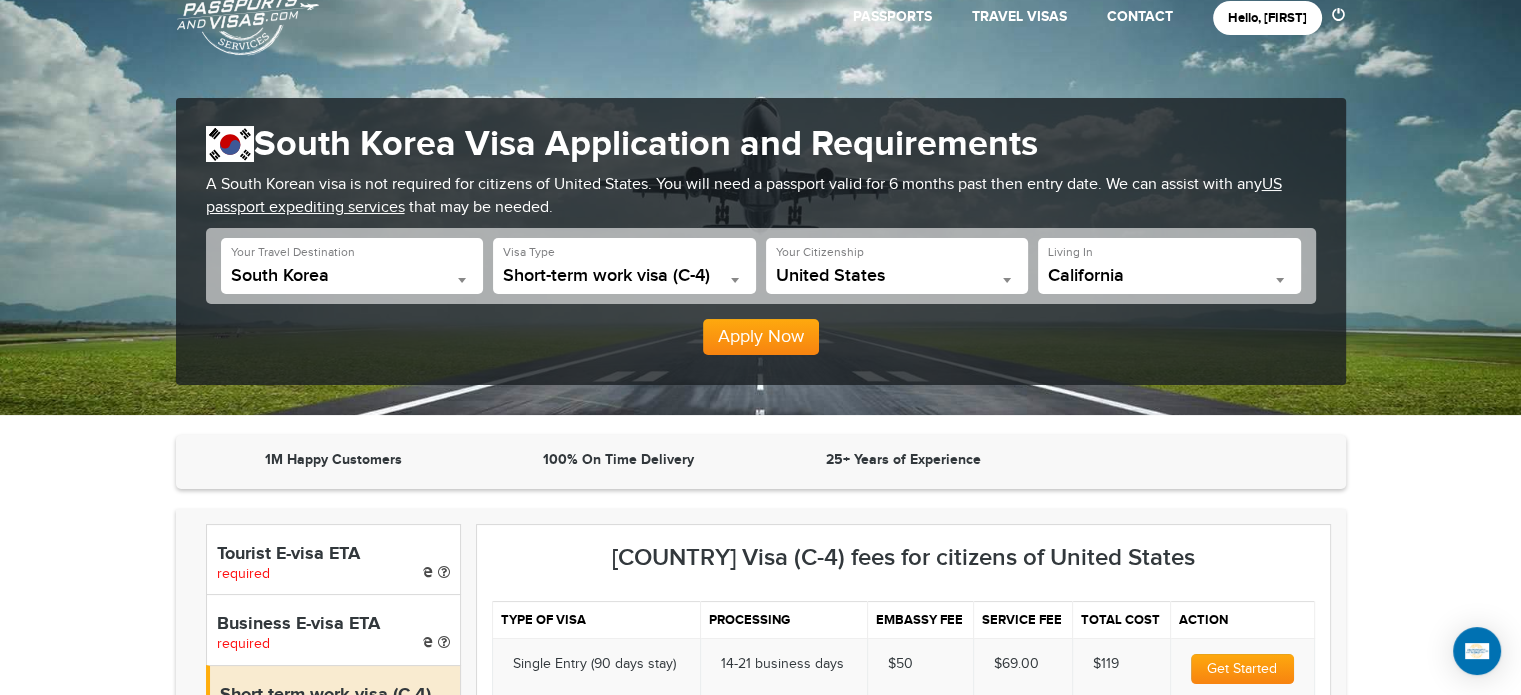 click on "California" at bounding box center (1169, 276) 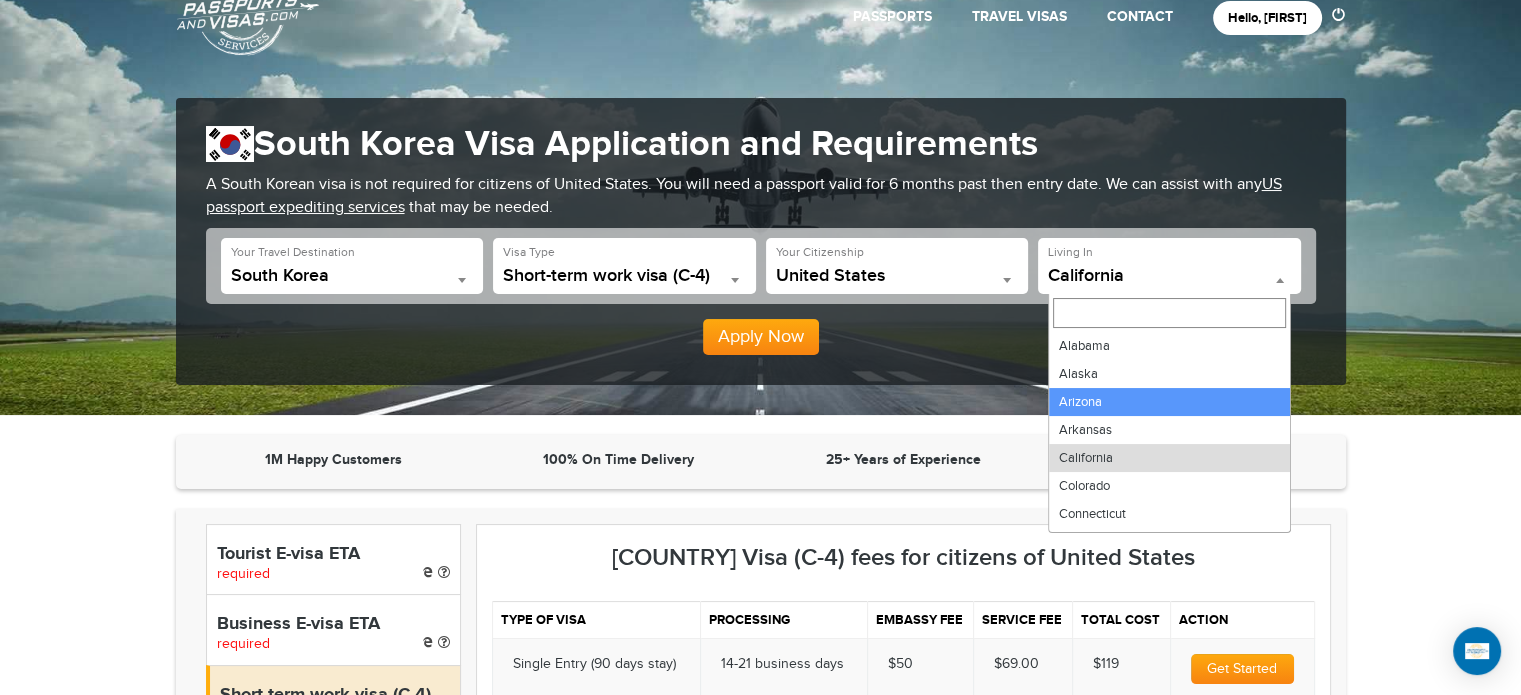 select on "**" 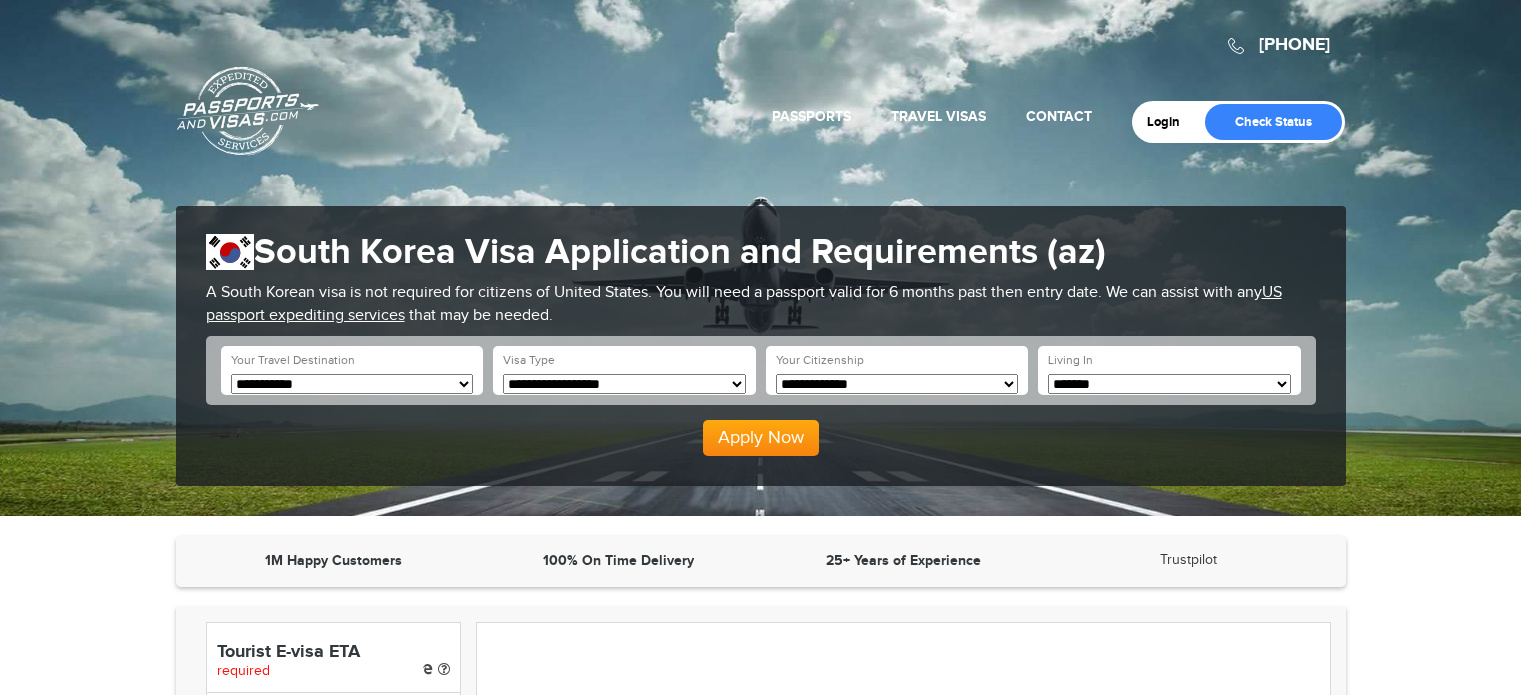 scroll, scrollTop: 0, scrollLeft: 0, axis: both 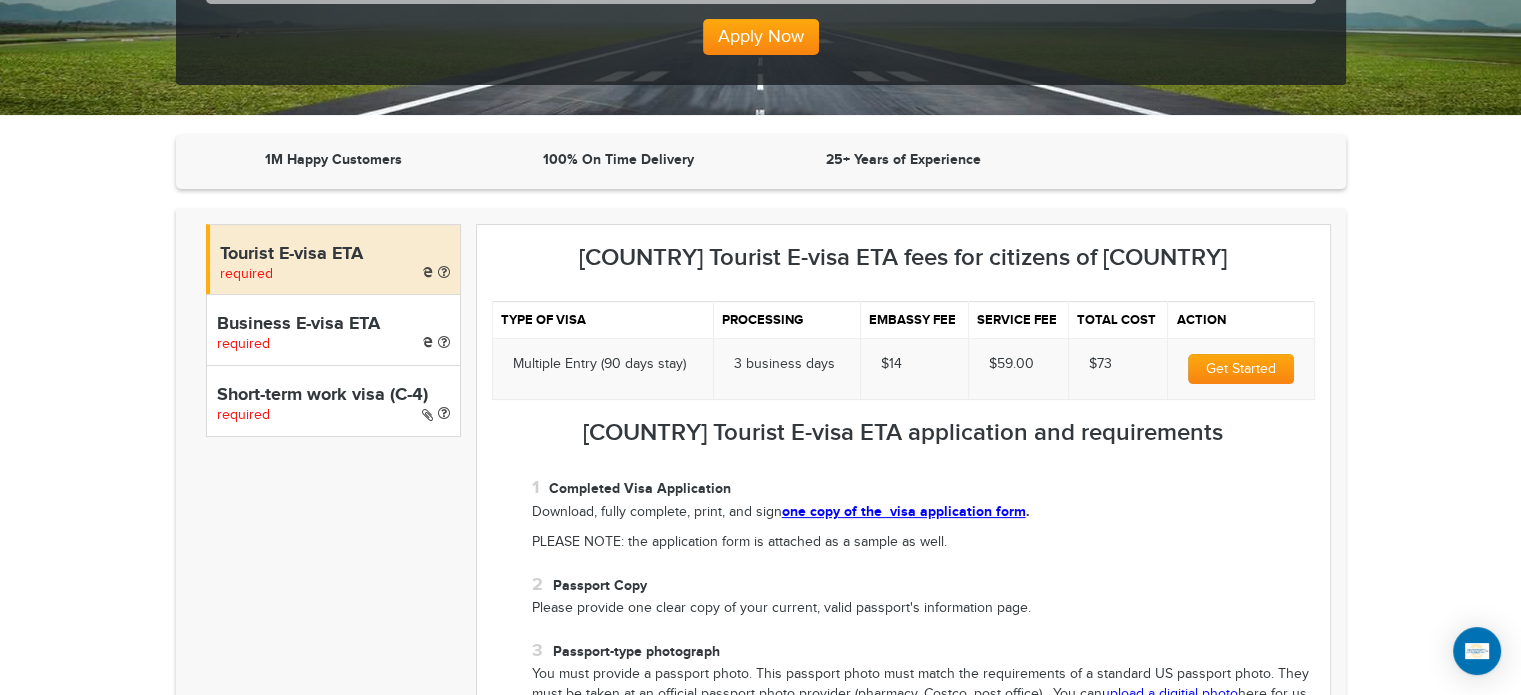 click on "Business E-visa ETA
required" at bounding box center [333, 329] 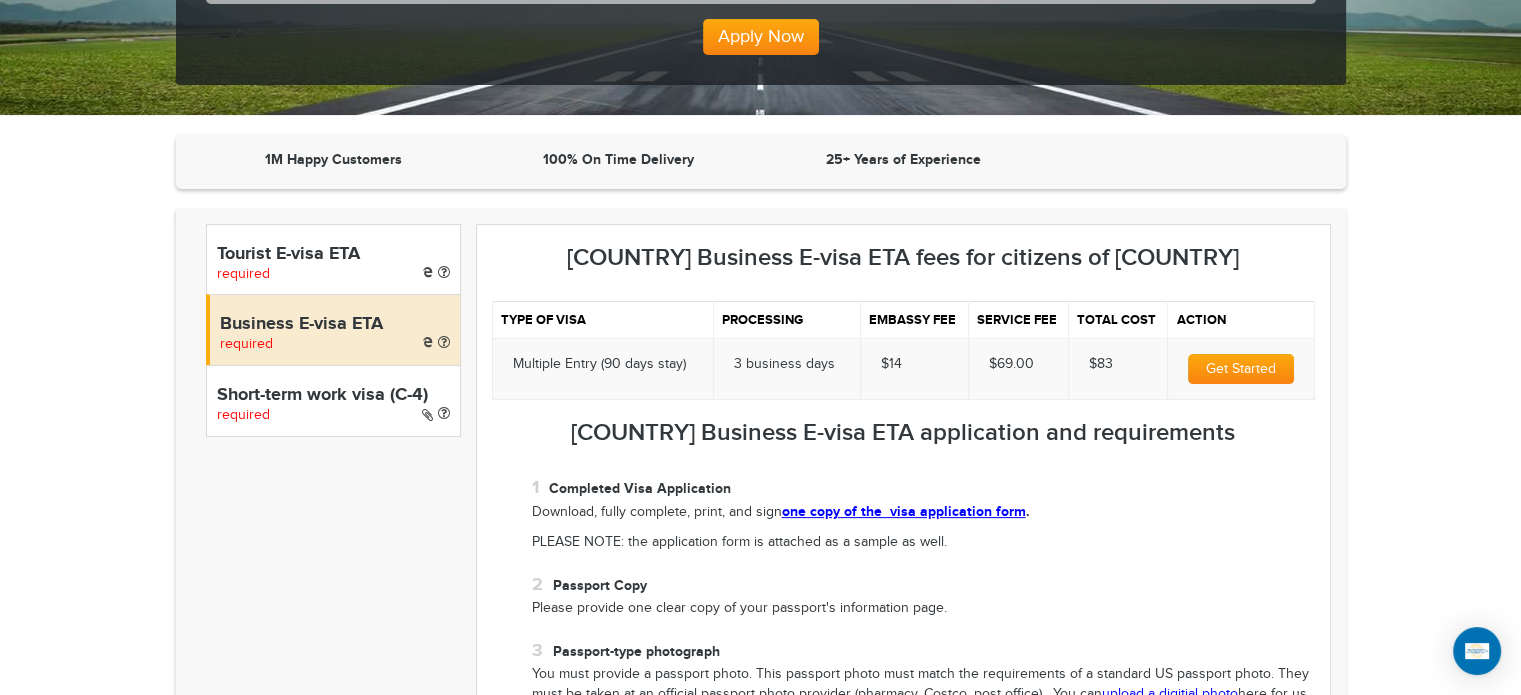 click on "Short-term work visa (C-4)" at bounding box center (333, 396) 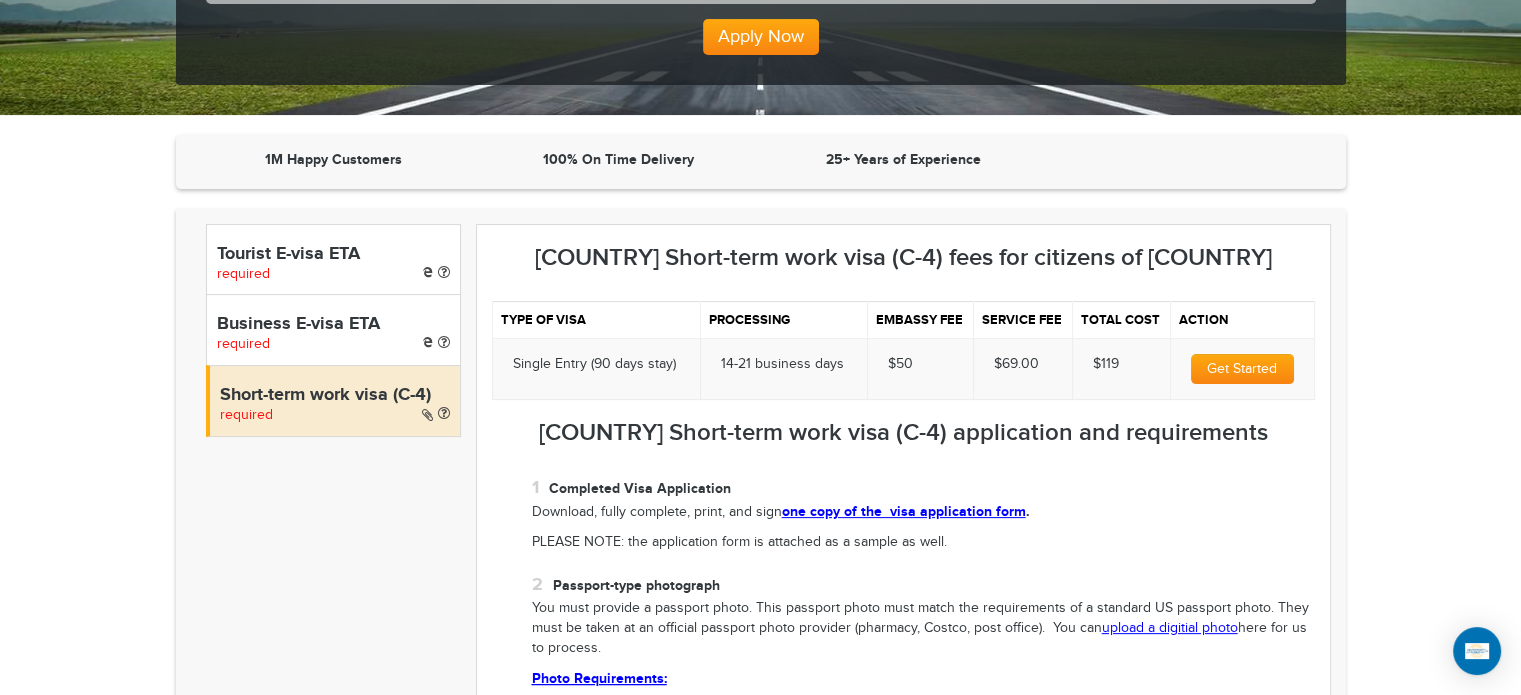 click on "Business E-visa ETA
required" at bounding box center [333, 329] 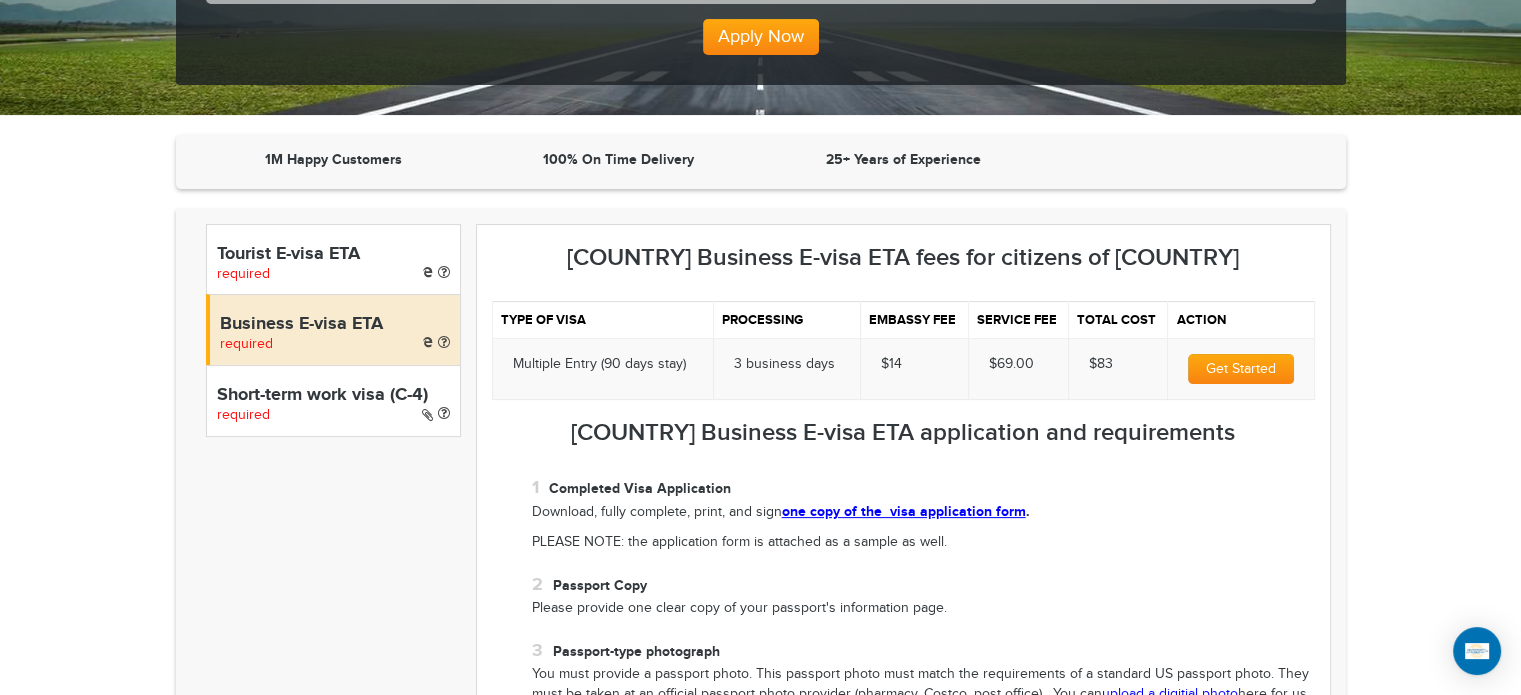 click on "Tourist E-visa ETA
required" at bounding box center [333, 259] 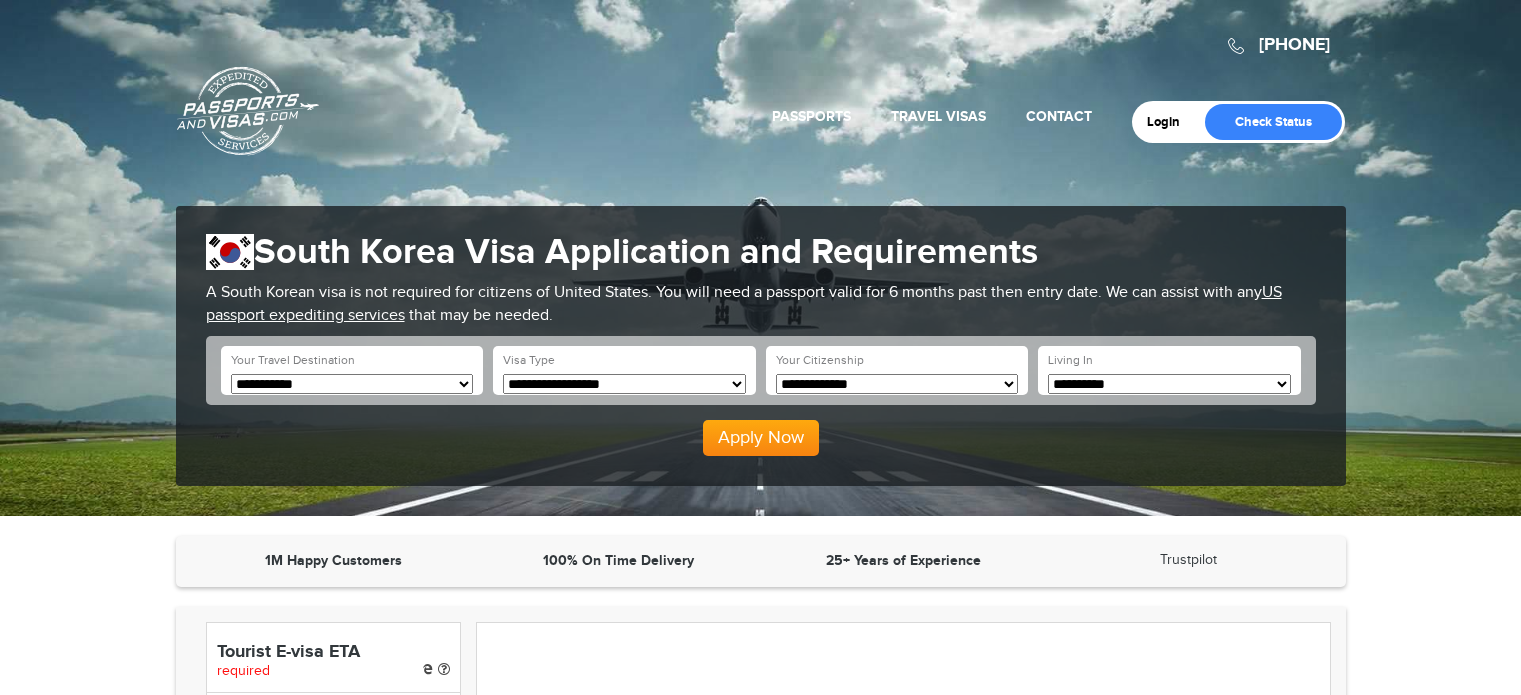 scroll, scrollTop: 0, scrollLeft: 0, axis: both 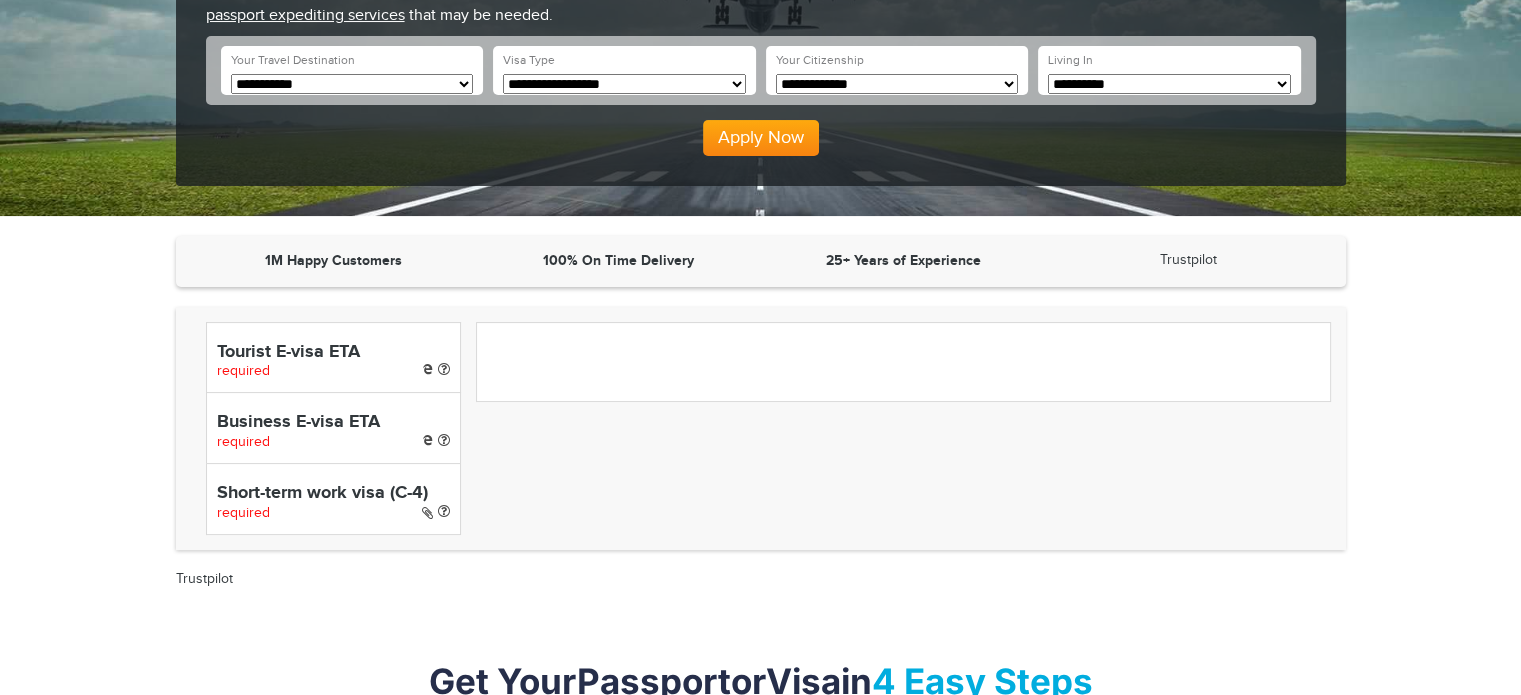 click on "Tourist E-visa ETA
required" at bounding box center (333, 357) 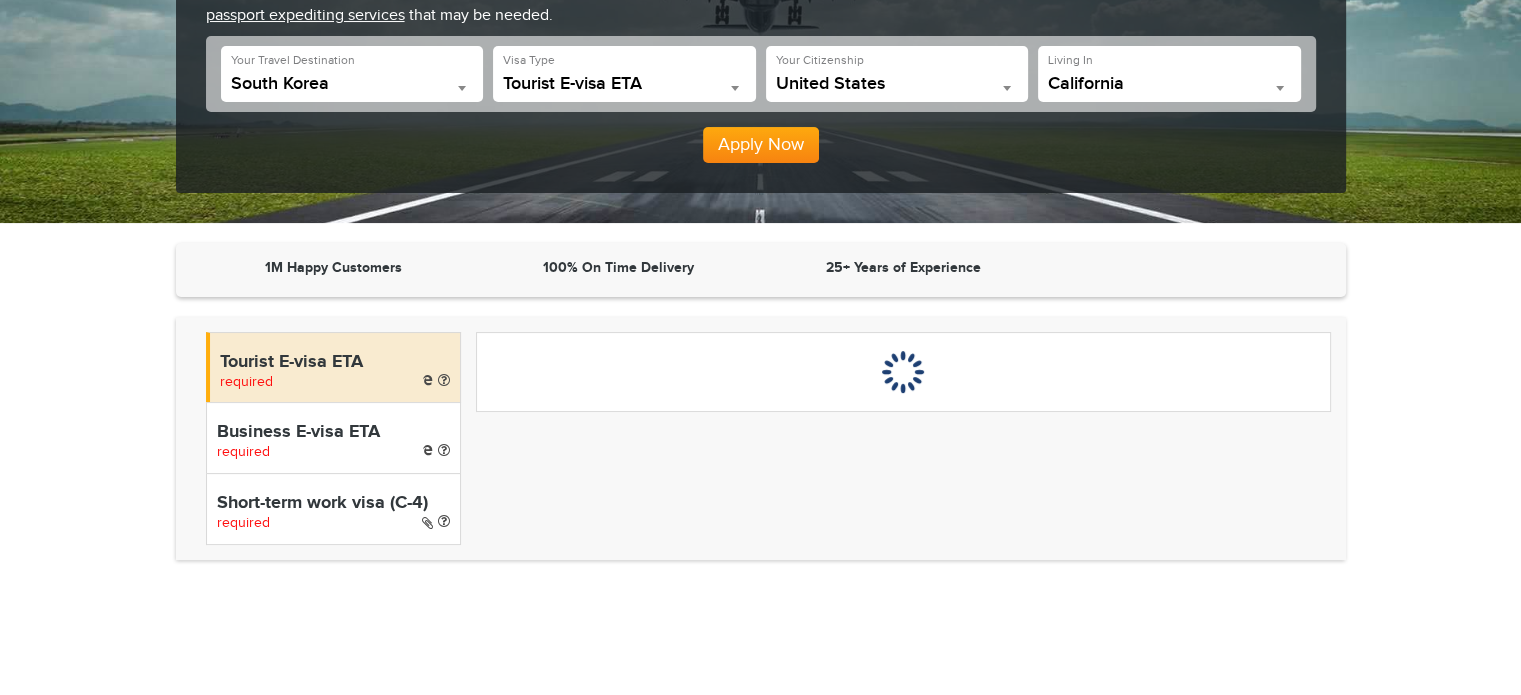 scroll, scrollTop: 0, scrollLeft: 0, axis: both 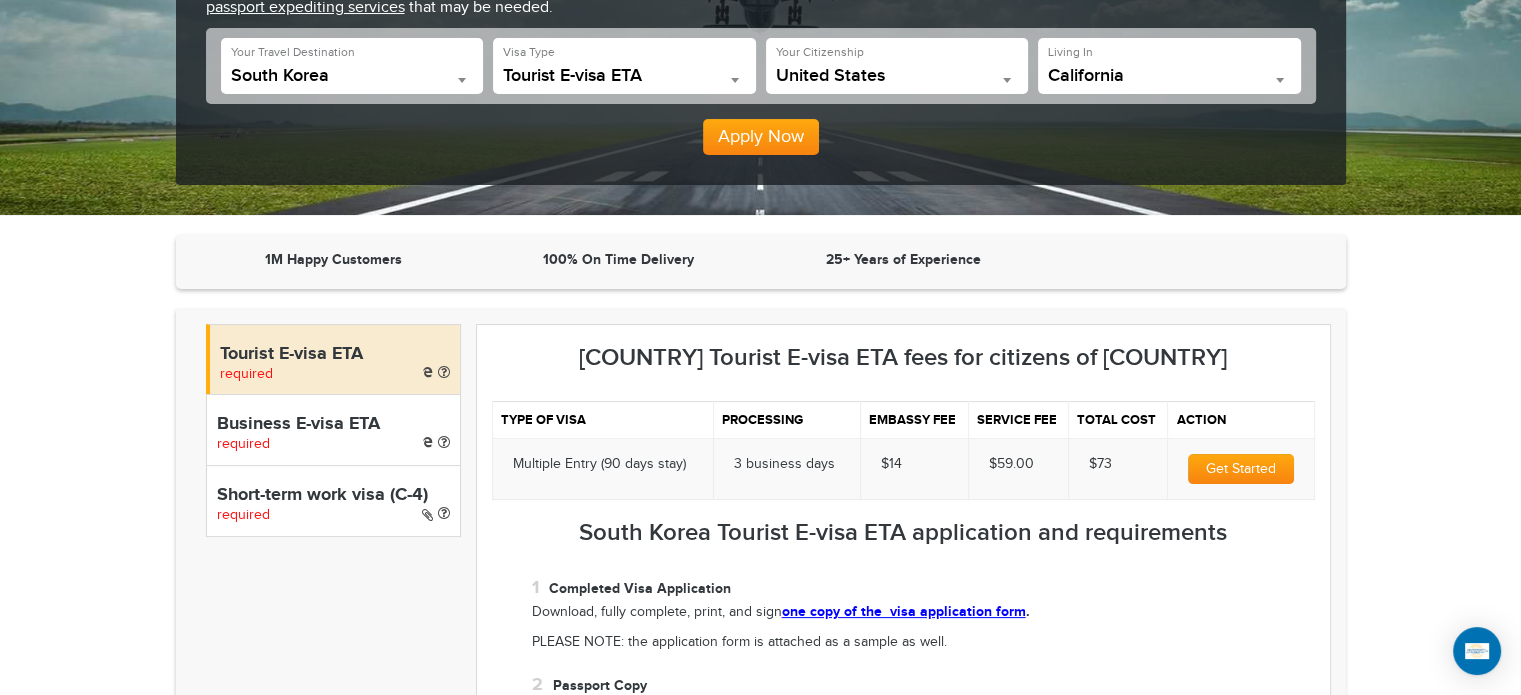 click on "Business E-visa ETA" at bounding box center [333, 425] 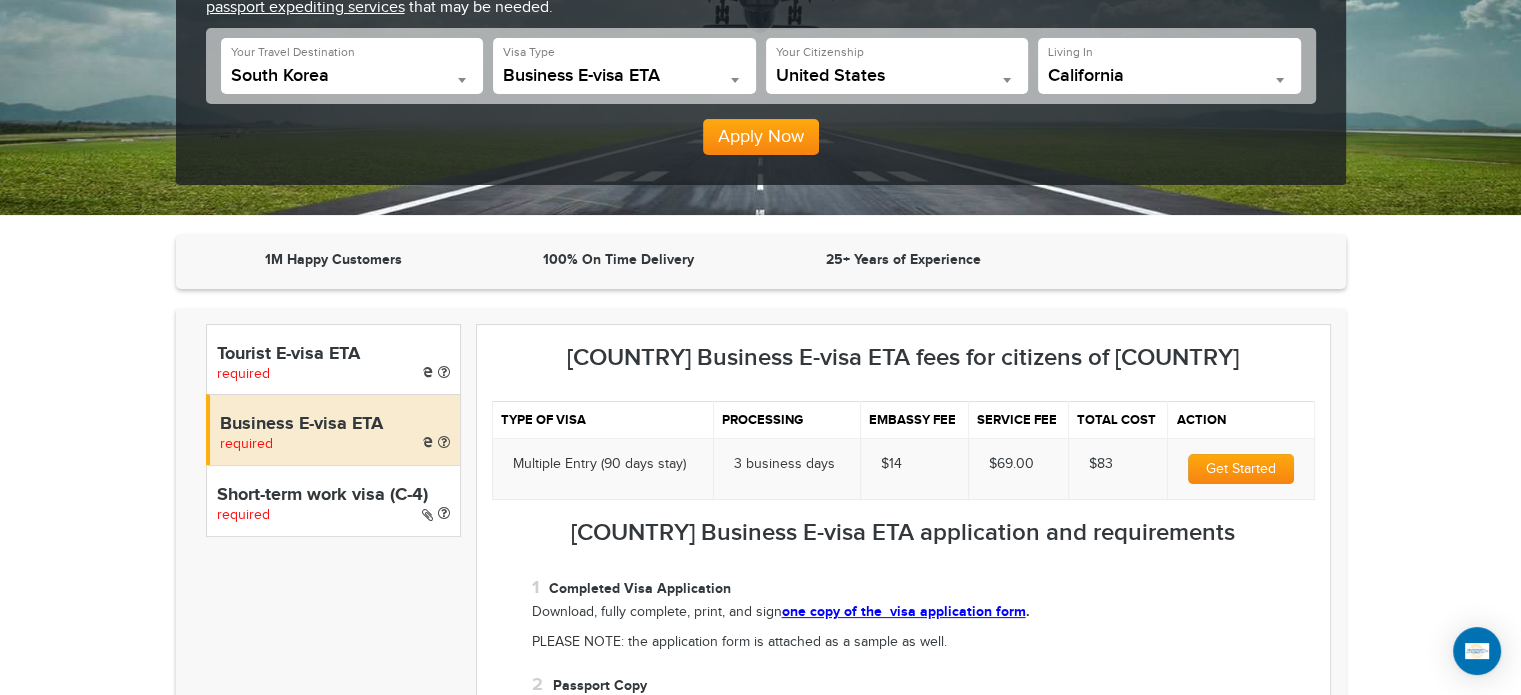 click on "Short-term work visa (C-4)" at bounding box center (333, 496) 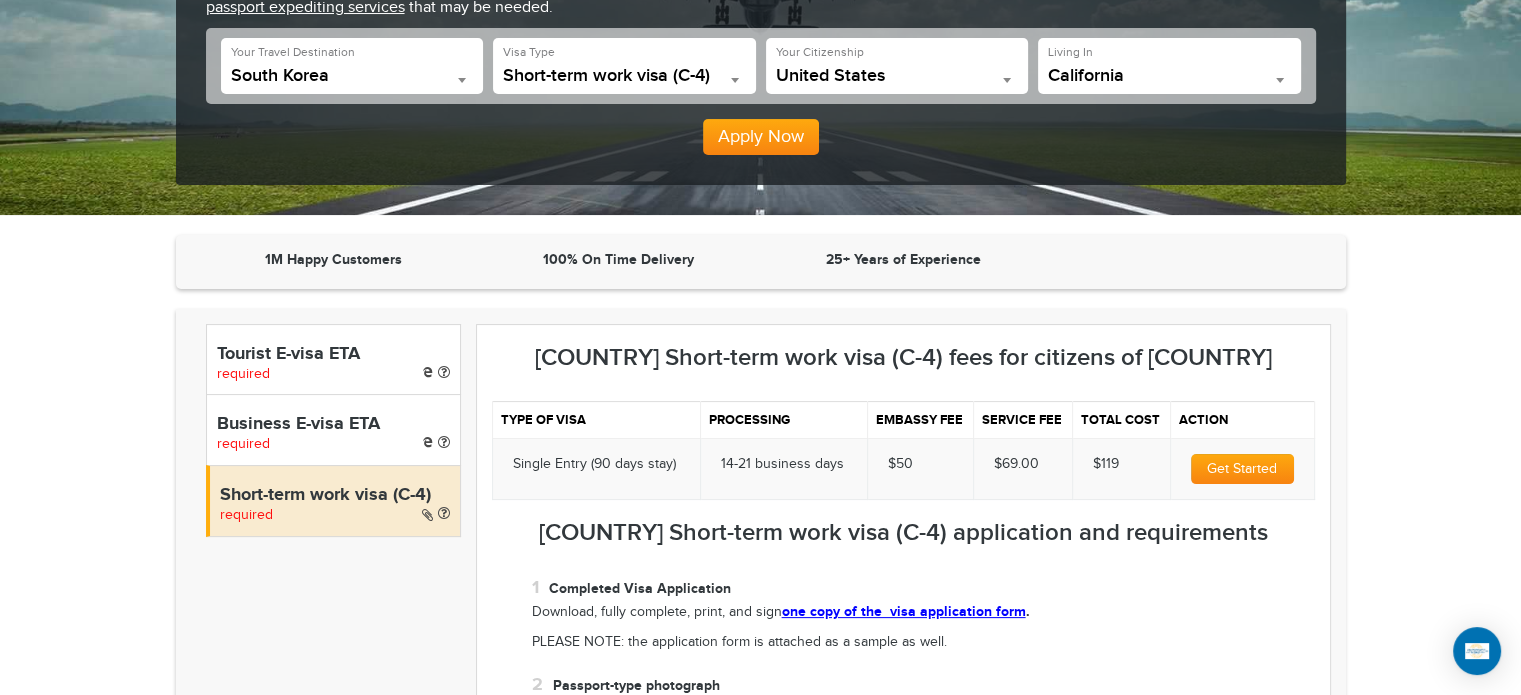 click on "Business E-visa ETA" at bounding box center (333, 425) 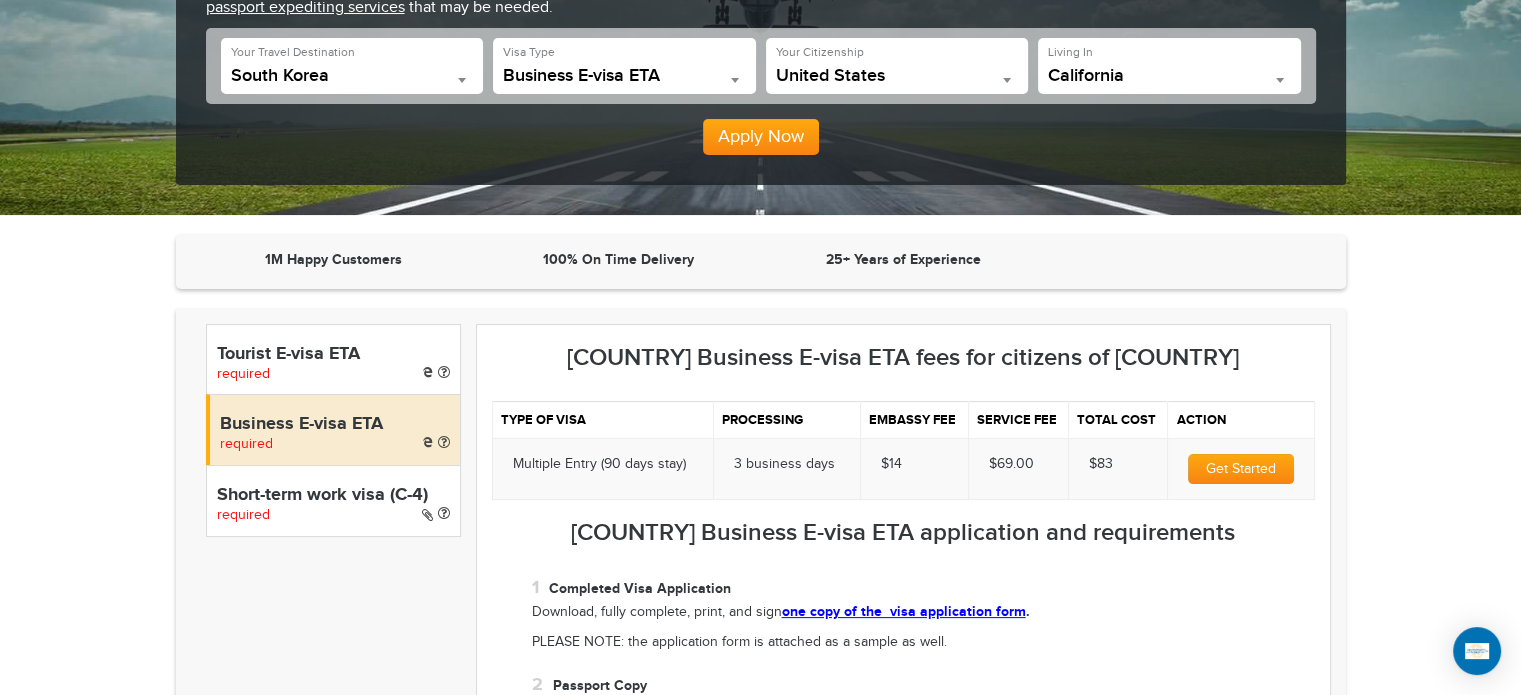 click on "1M Happy Customers
100% On Time Delivery
25+ Years of Experience
Tourist E-visa ETA
required
Business E-visa ETA
required
Short-term work visa (C-4)
required" at bounding box center (760, 824) 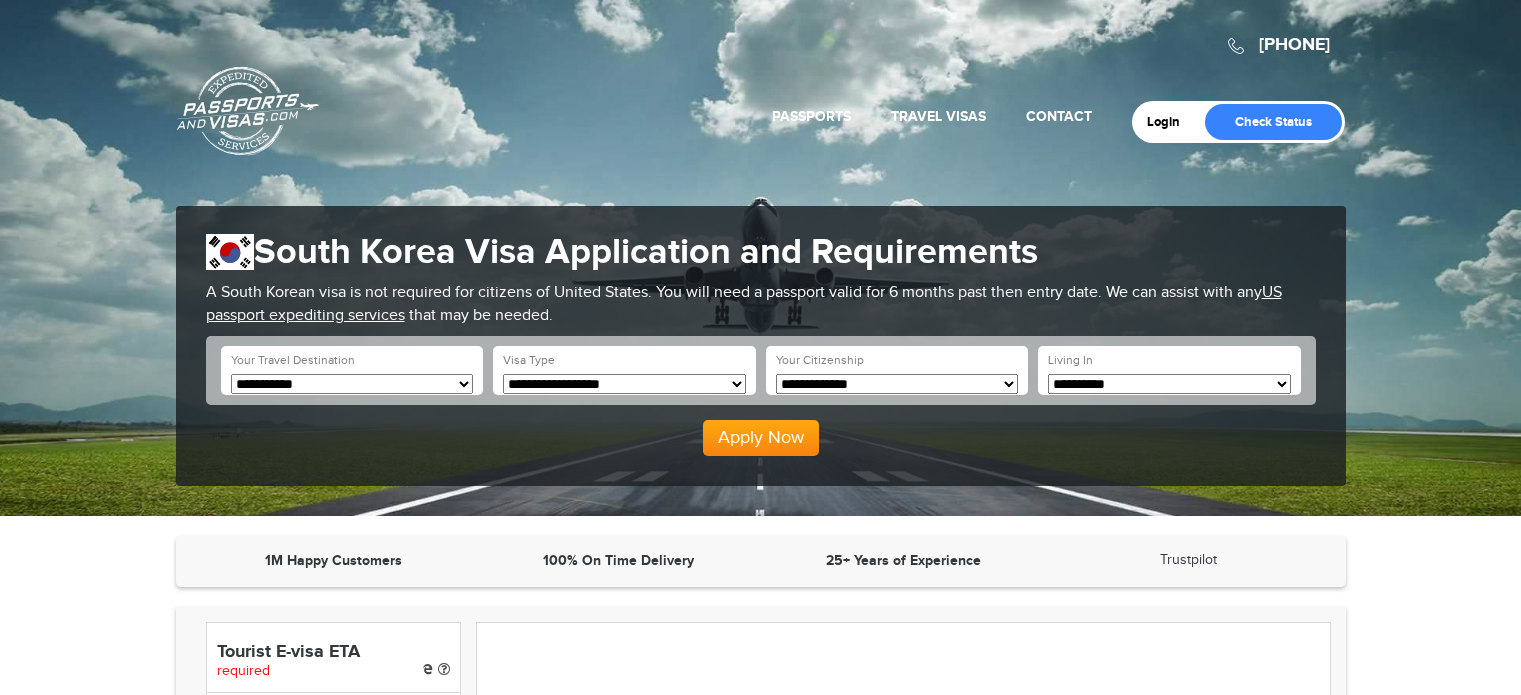 scroll, scrollTop: 0, scrollLeft: 0, axis: both 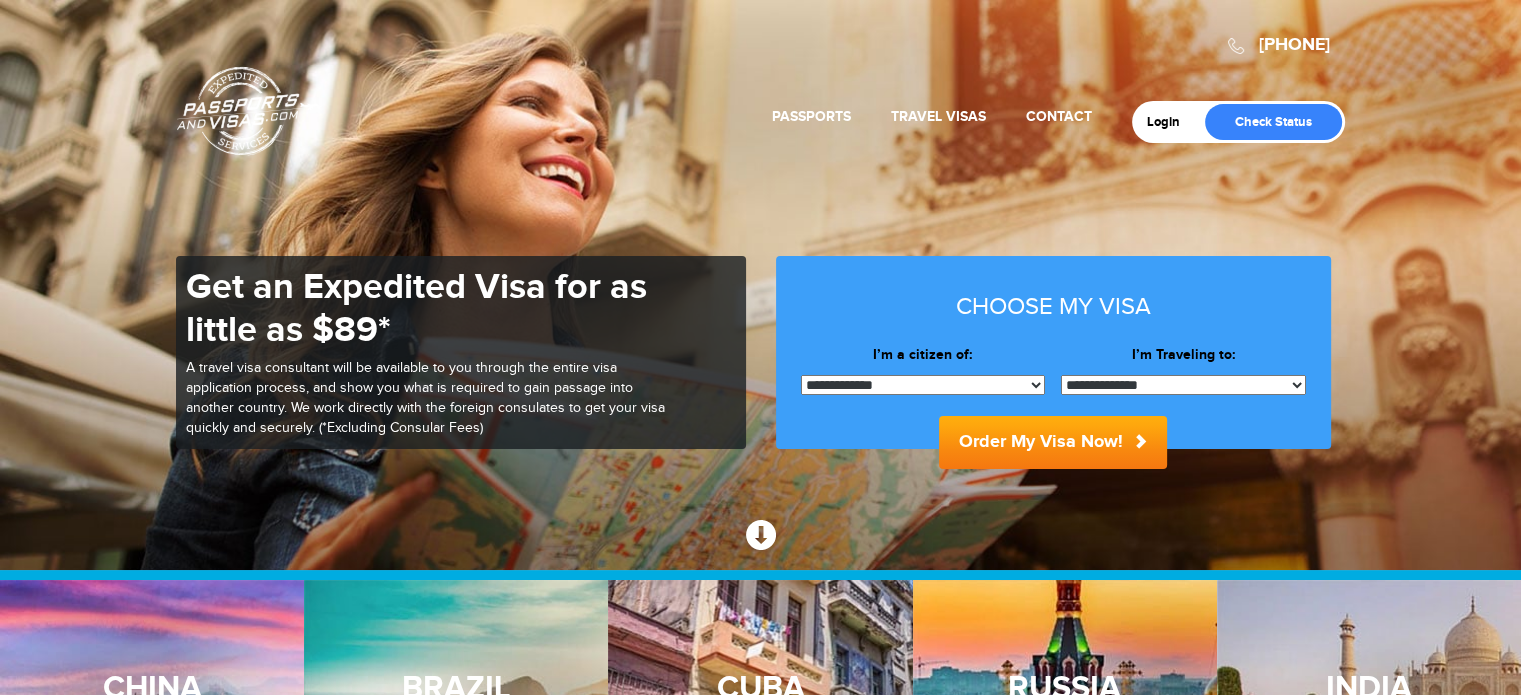 click on "**********" at bounding box center [923, 385] 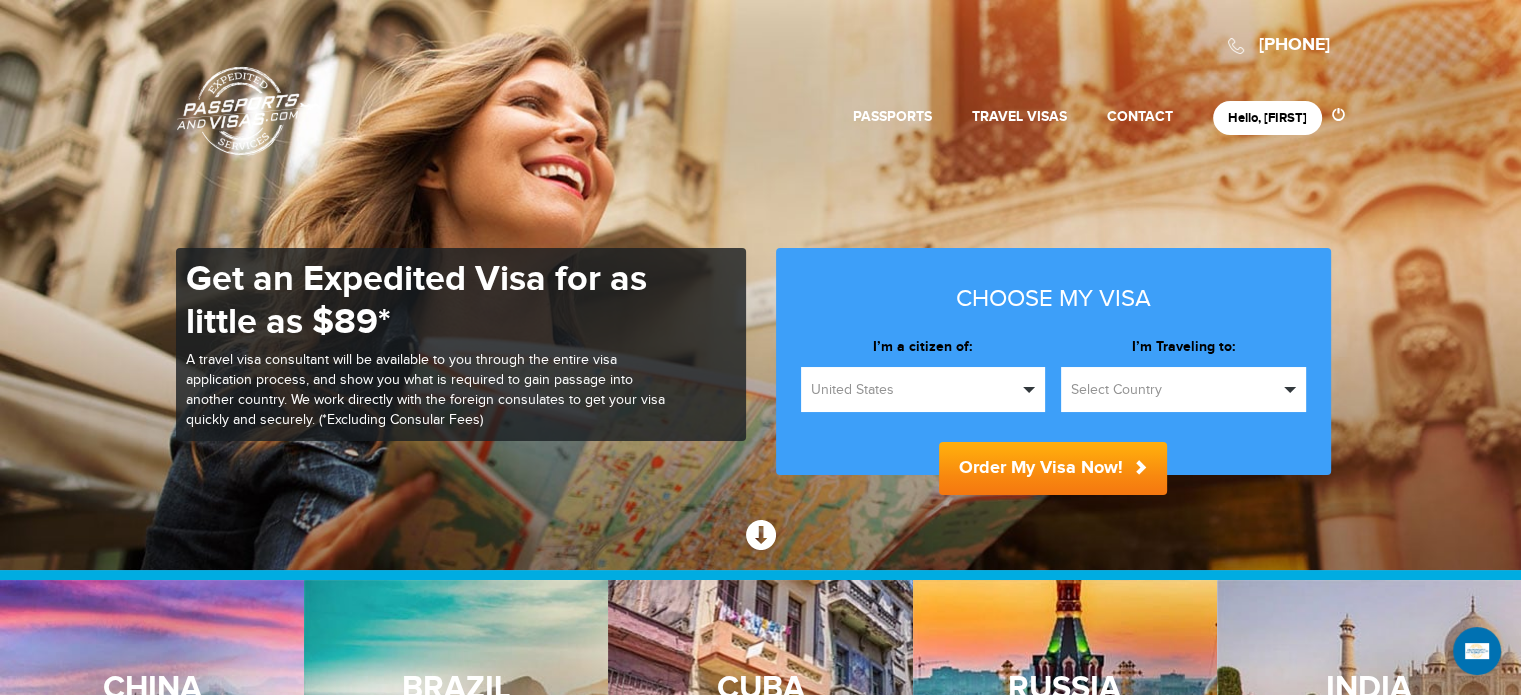 scroll, scrollTop: 0, scrollLeft: 0, axis: both 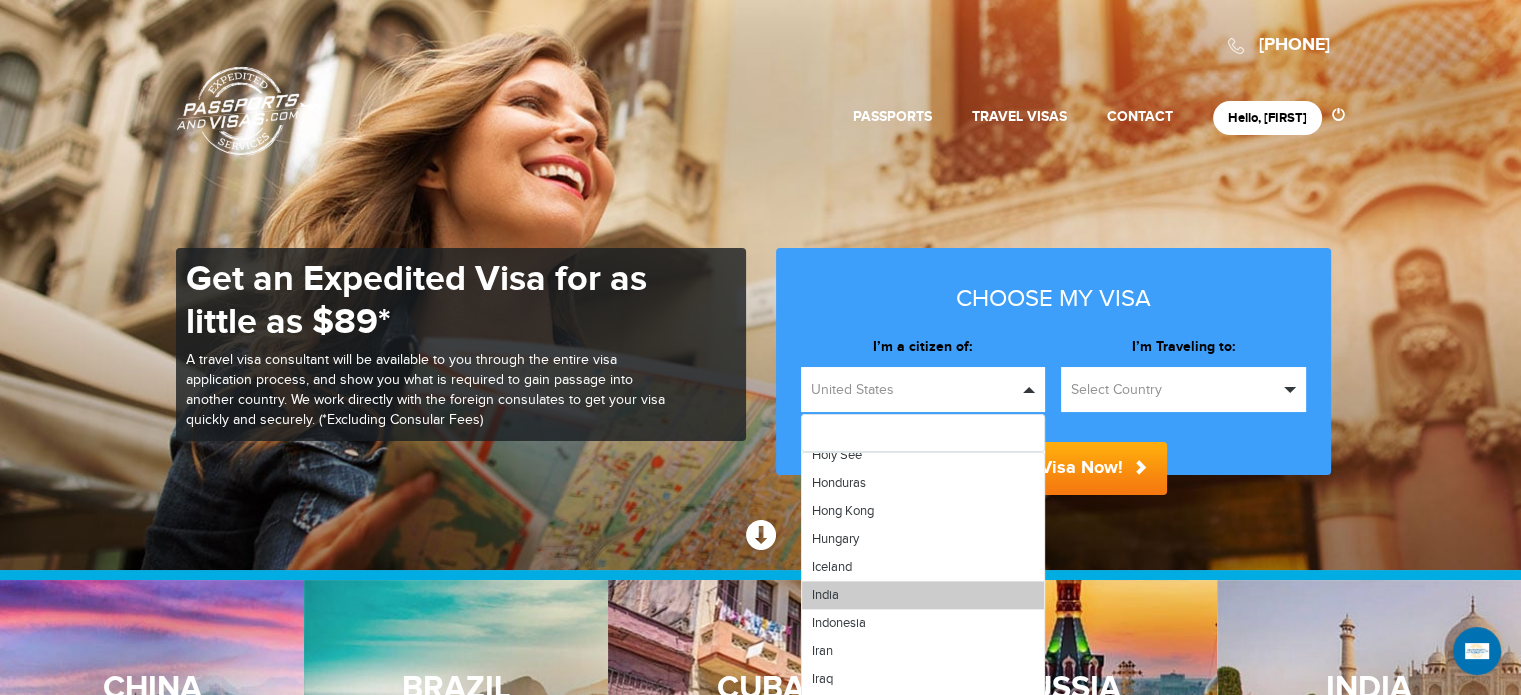 click on "India" at bounding box center (923, 595) 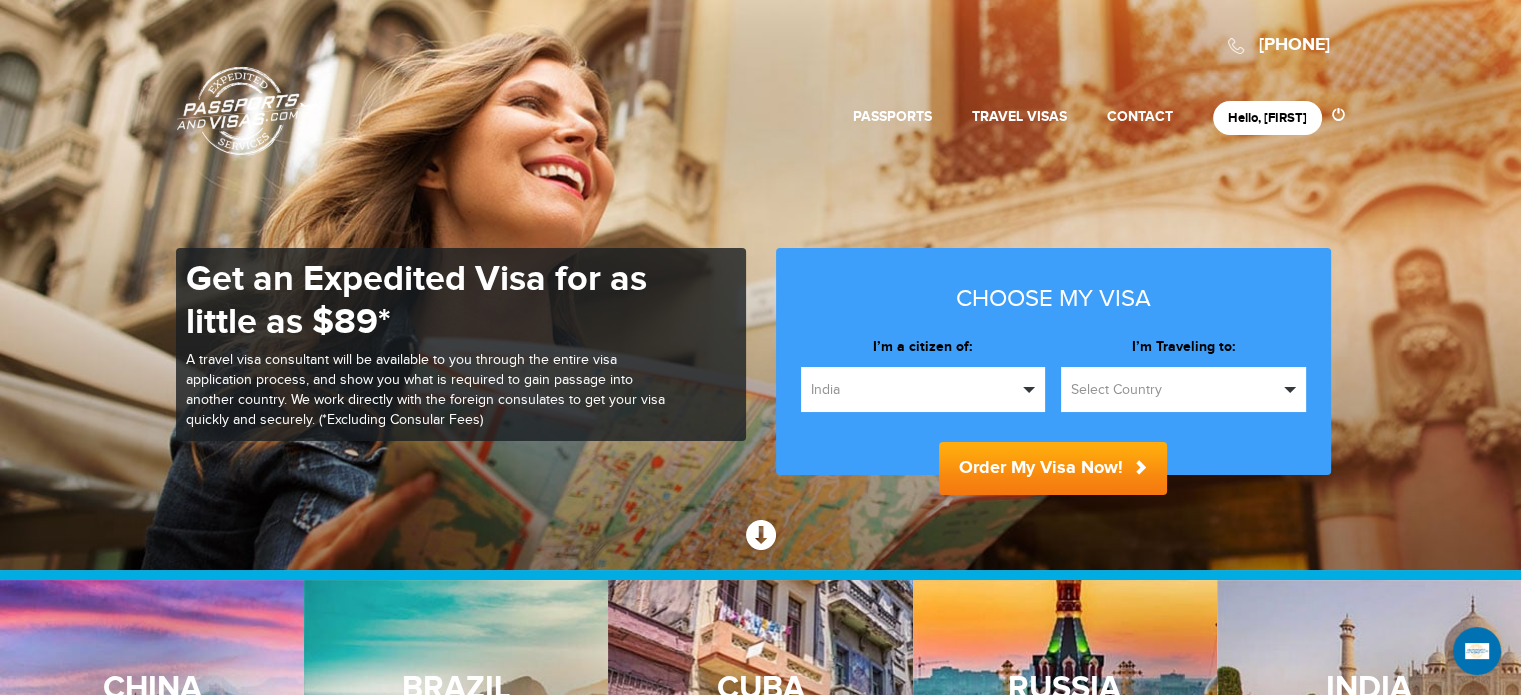 click on "Select Country" at bounding box center (1174, 390) 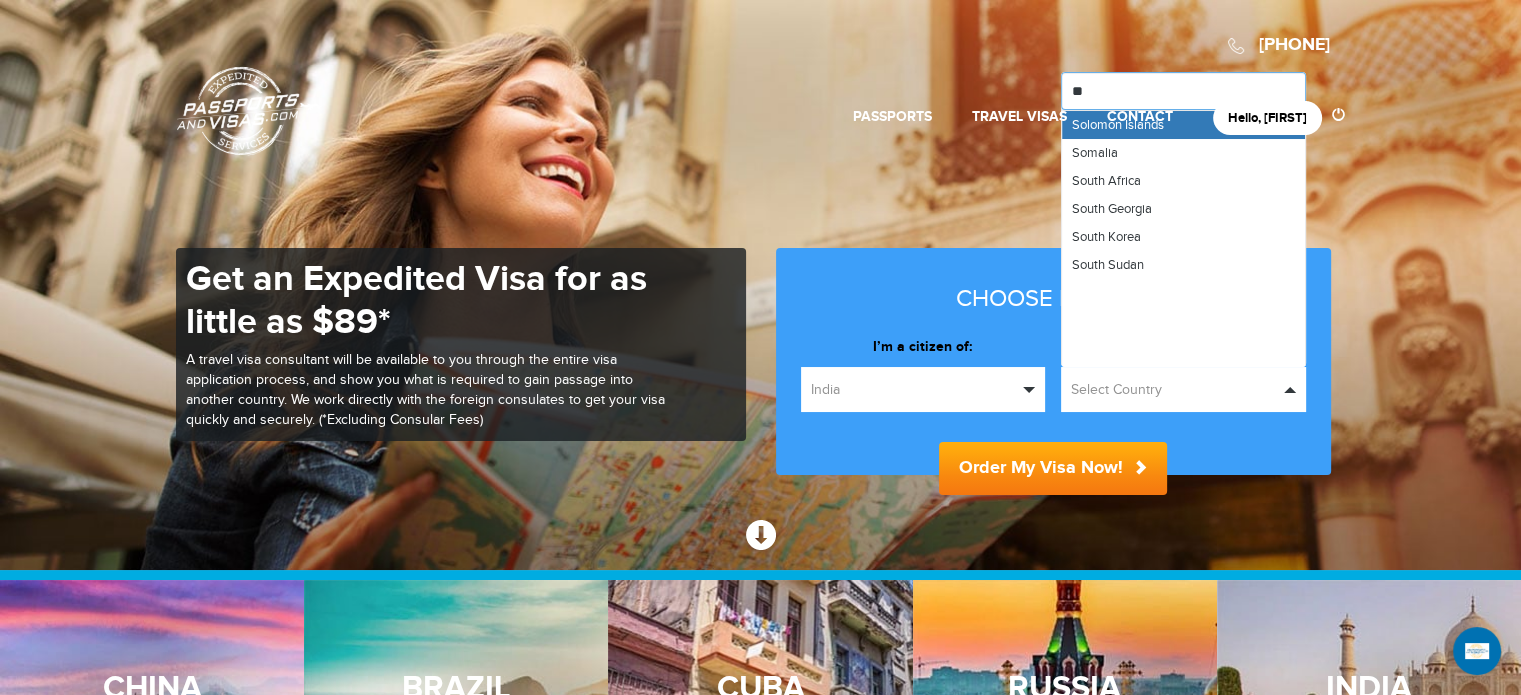 type on "***" 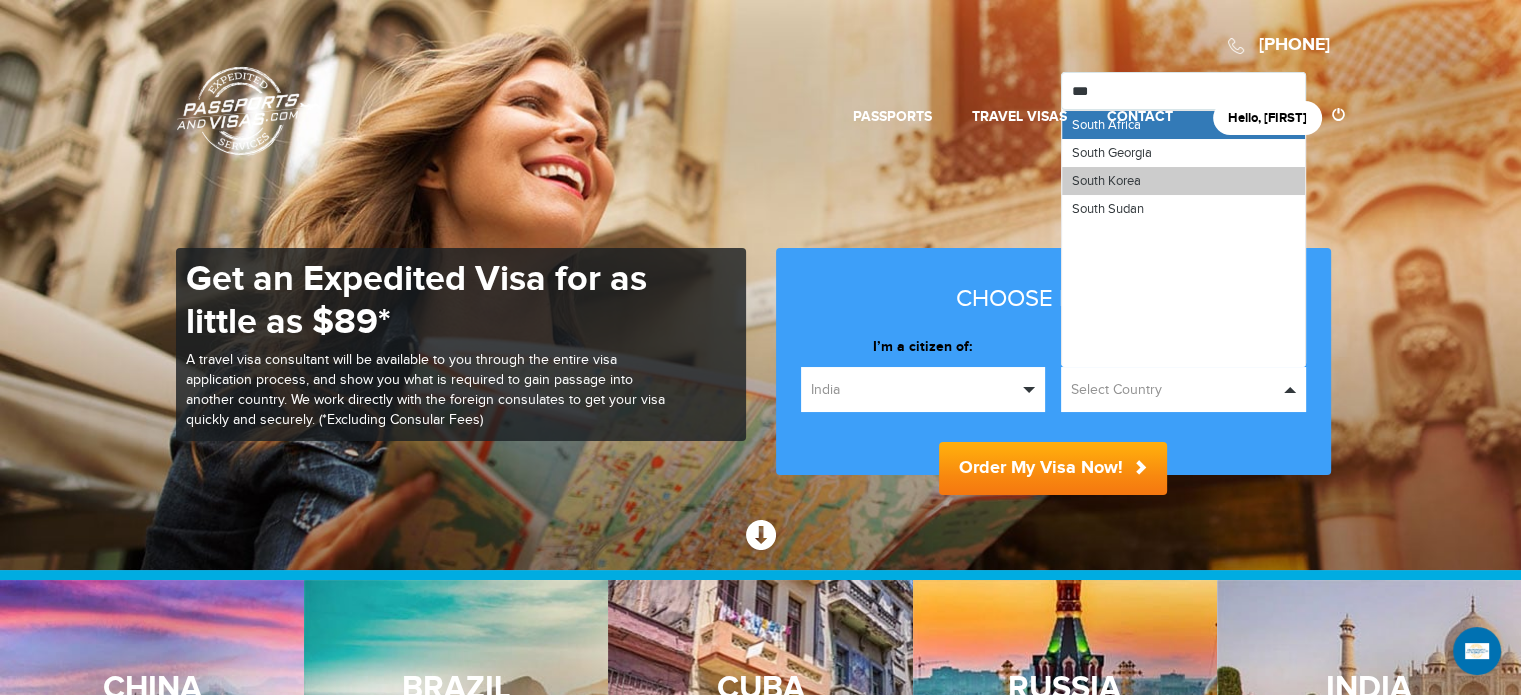click on "South Korea" at bounding box center [1106, 181] 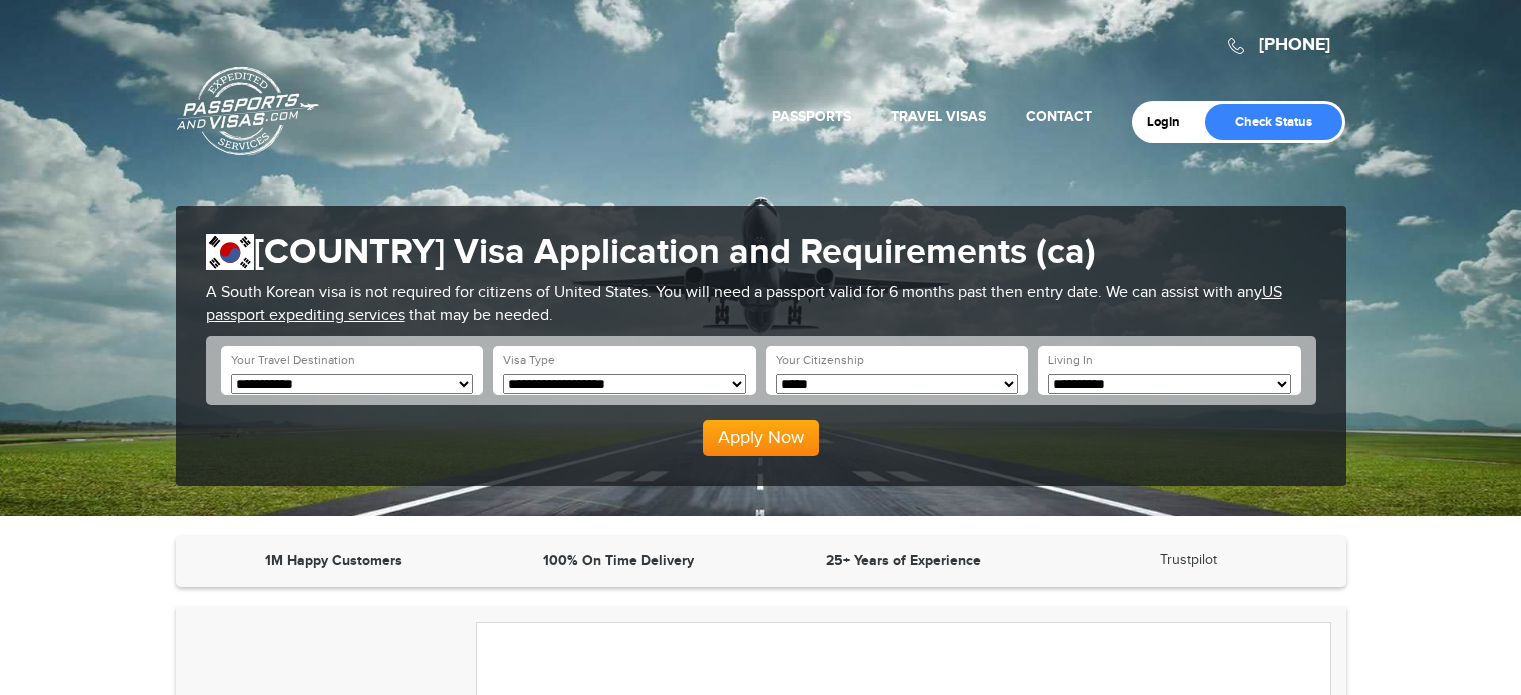 scroll, scrollTop: 0, scrollLeft: 0, axis: both 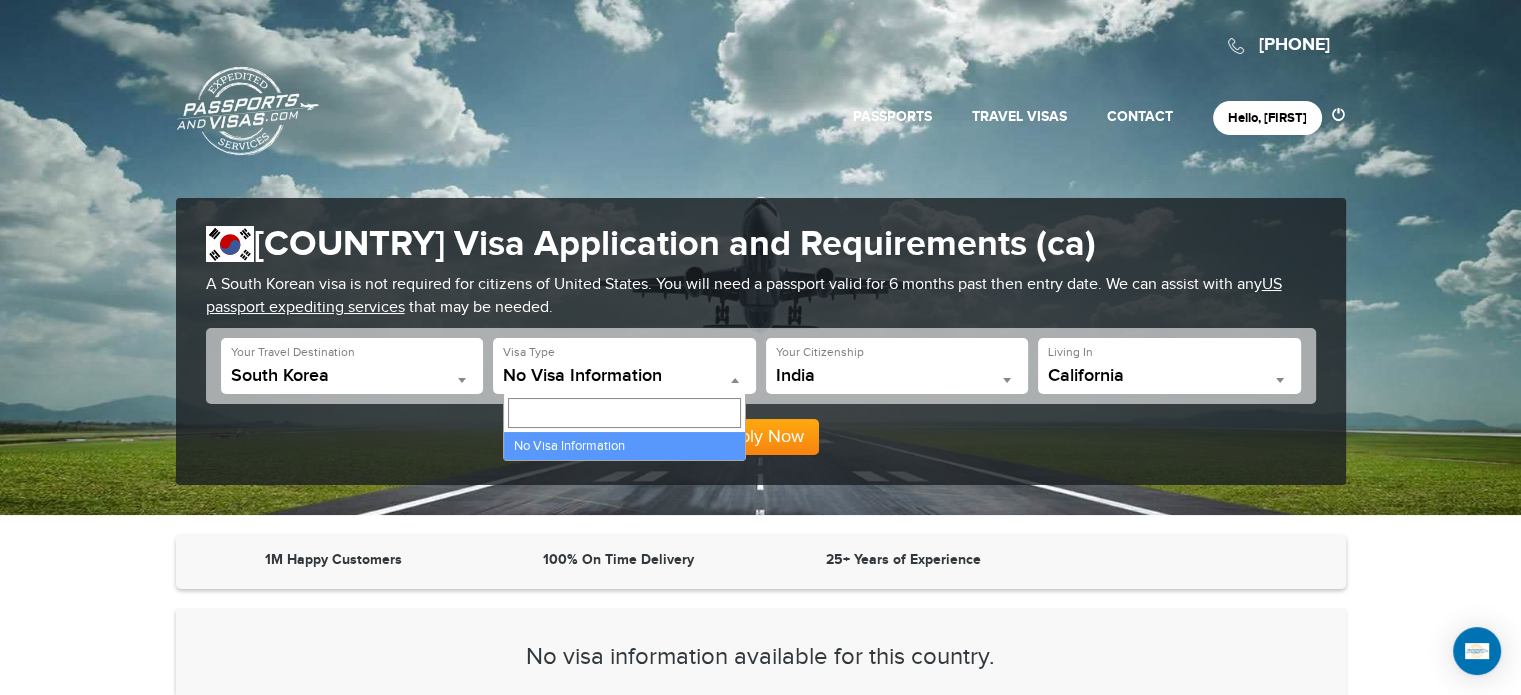 click on "No Visa Information" at bounding box center (624, 376) 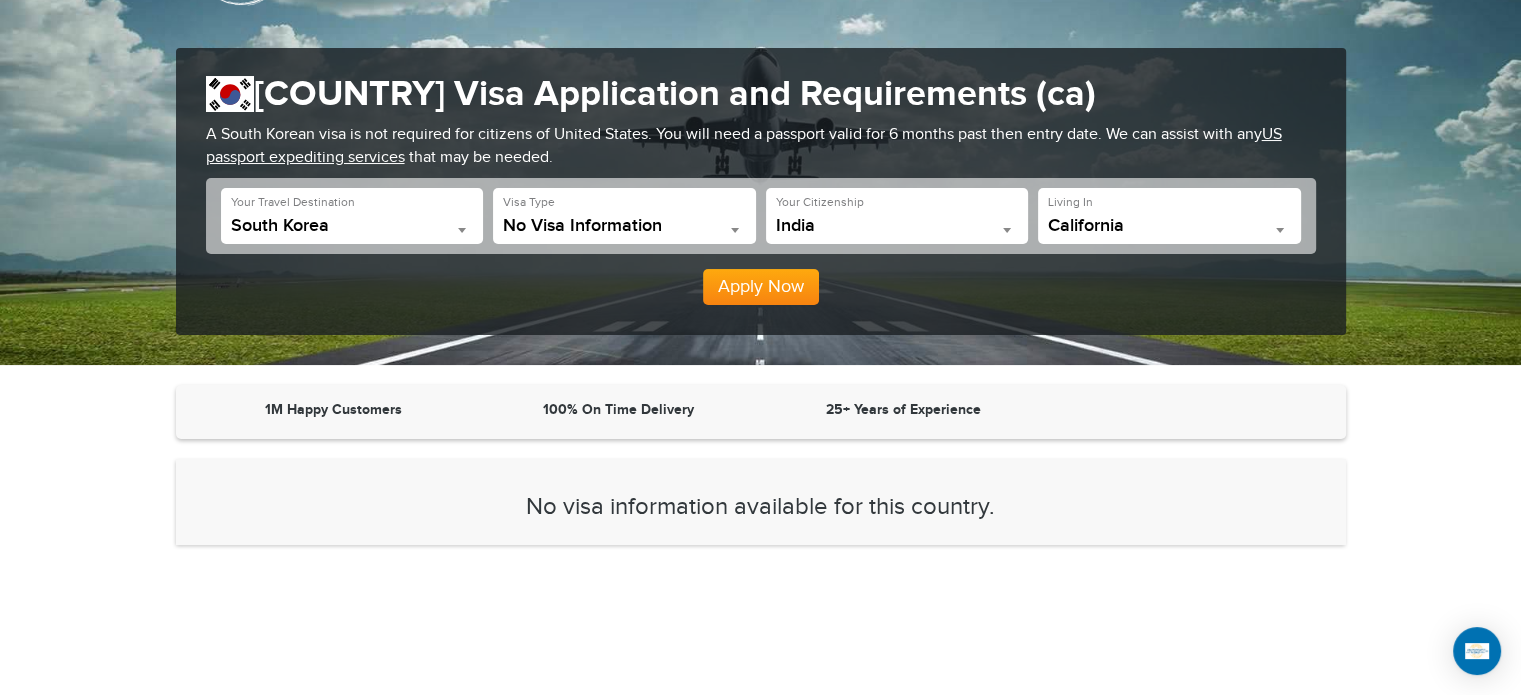 scroll, scrollTop: 100, scrollLeft: 0, axis: vertical 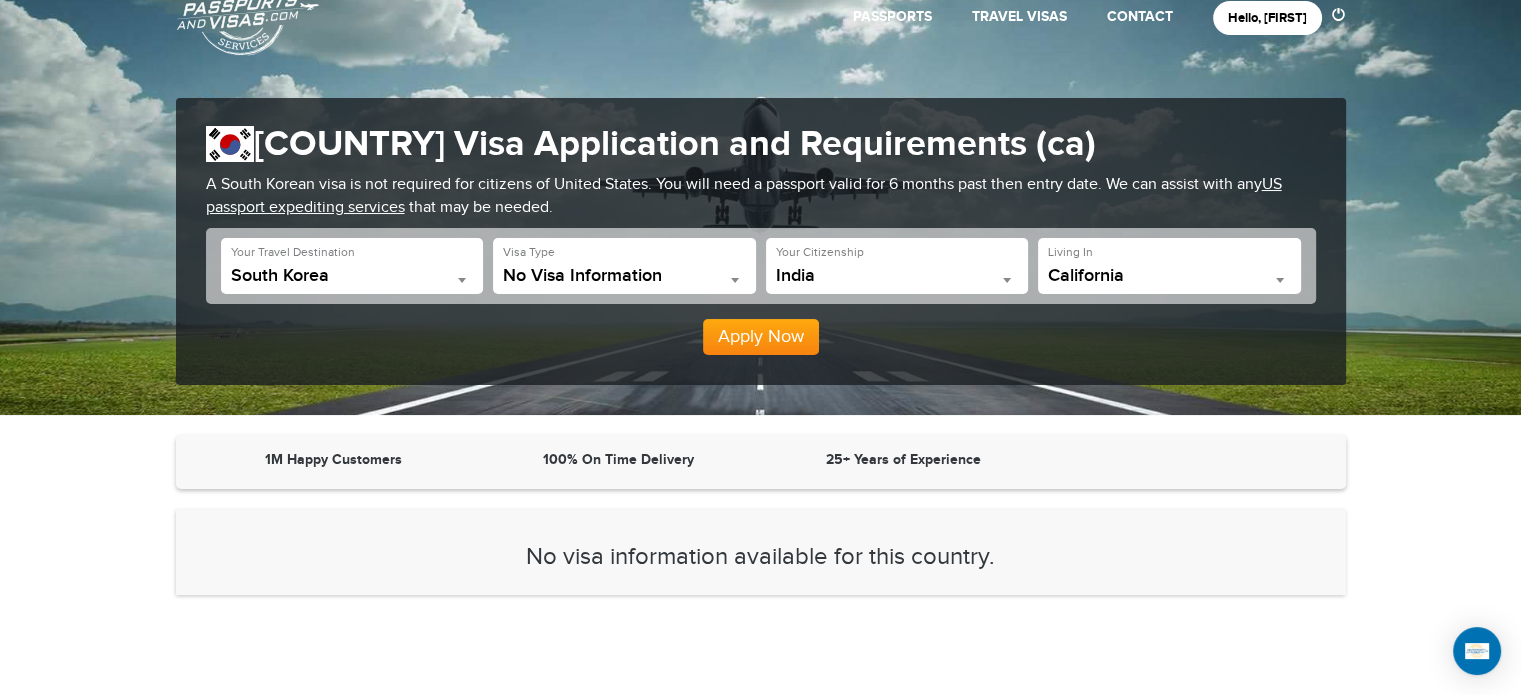 click on "India" at bounding box center [897, 276] 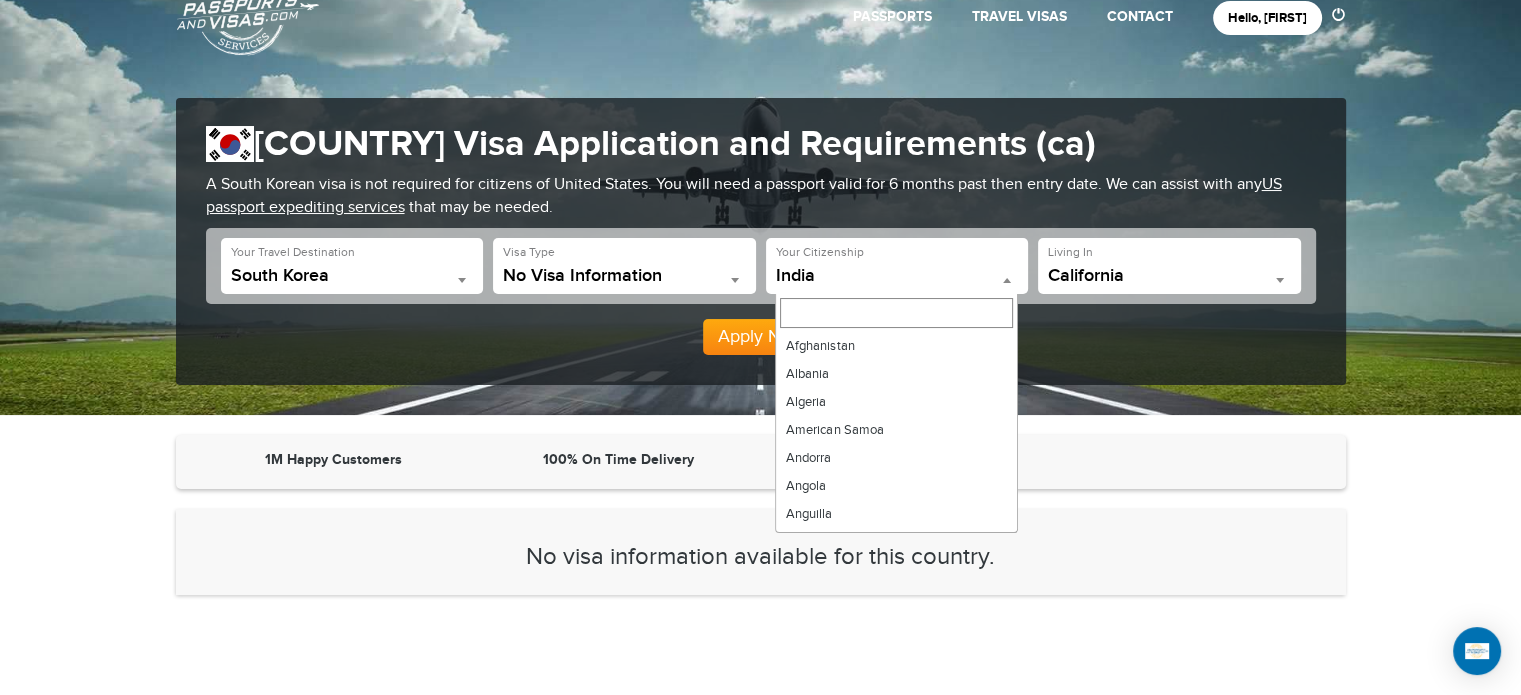 scroll, scrollTop: 2772, scrollLeft: 0, axis: vertical 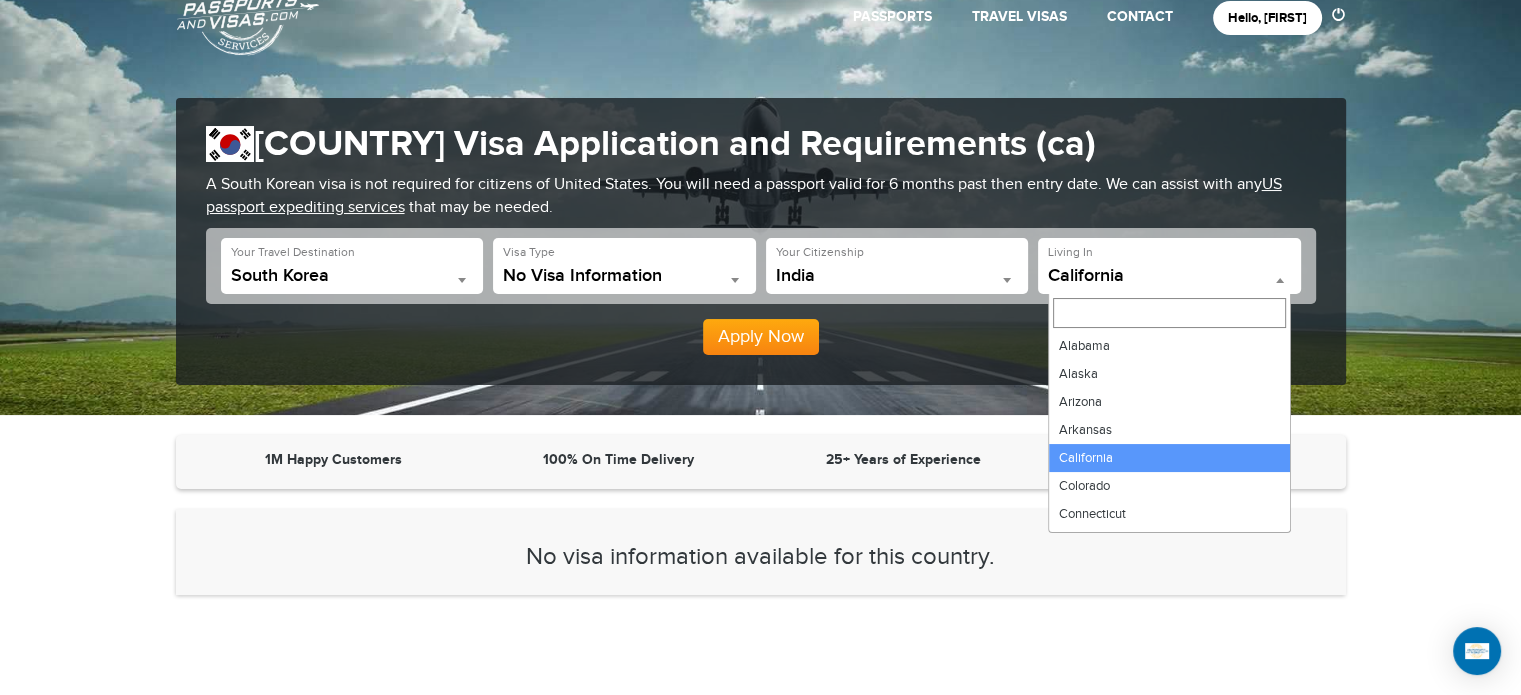 click on "California" at bounding box center (1169, 276) 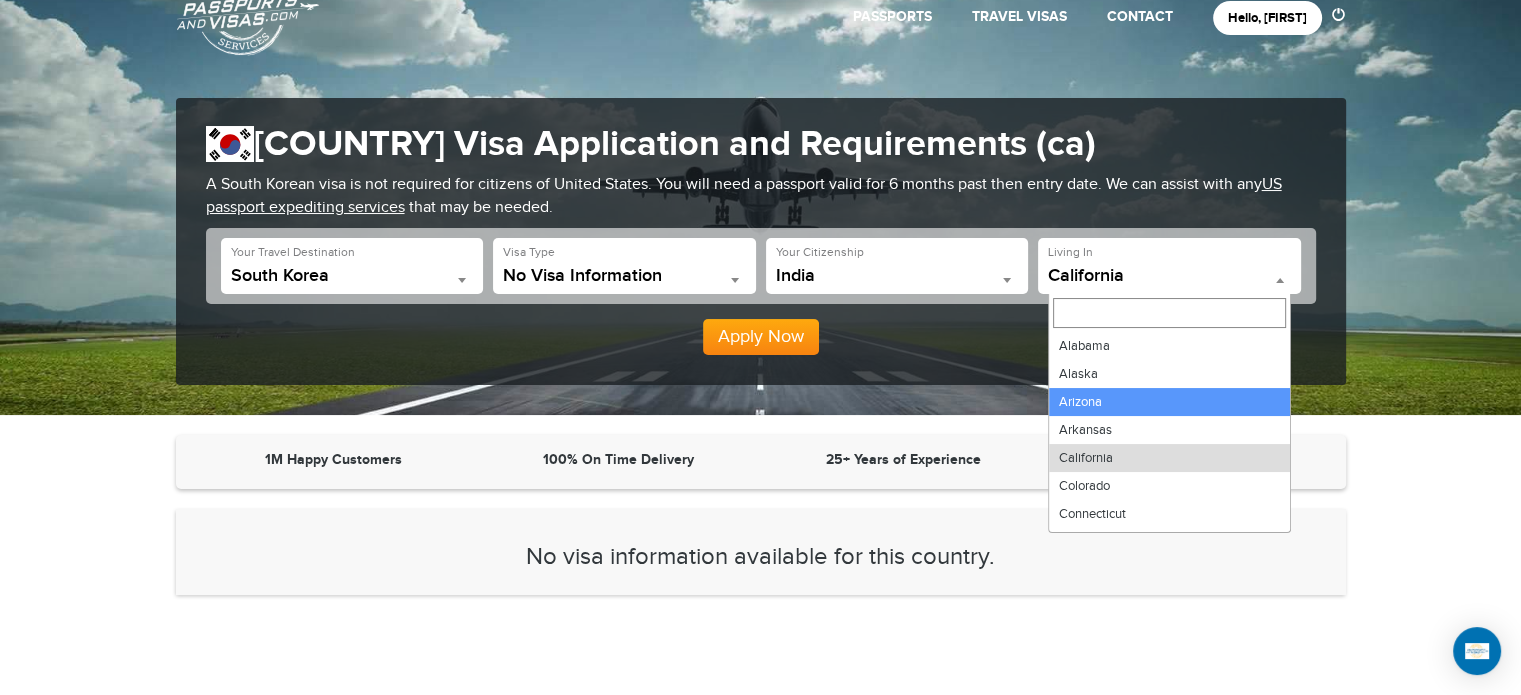 select on "**" 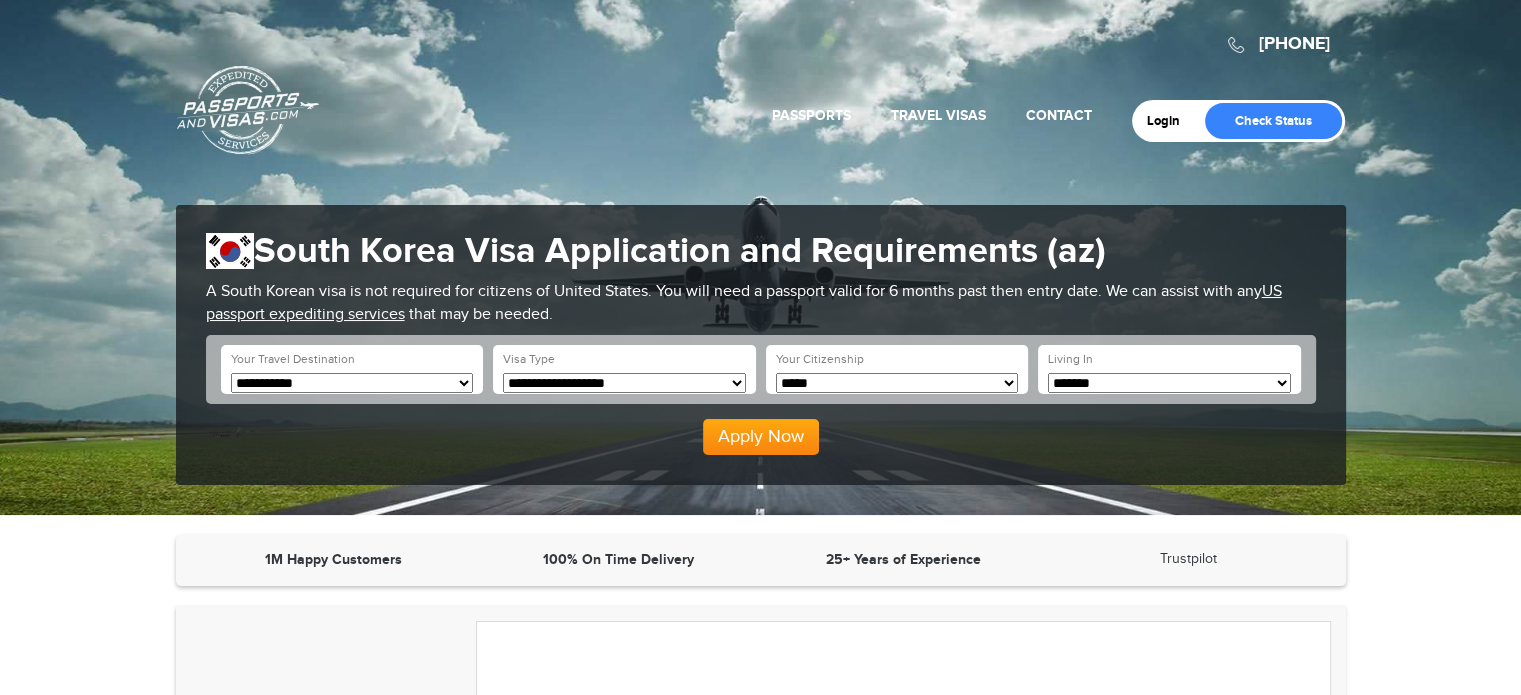 scroll, scrollTop: 113, scrollLeft: 0, axis: vertical 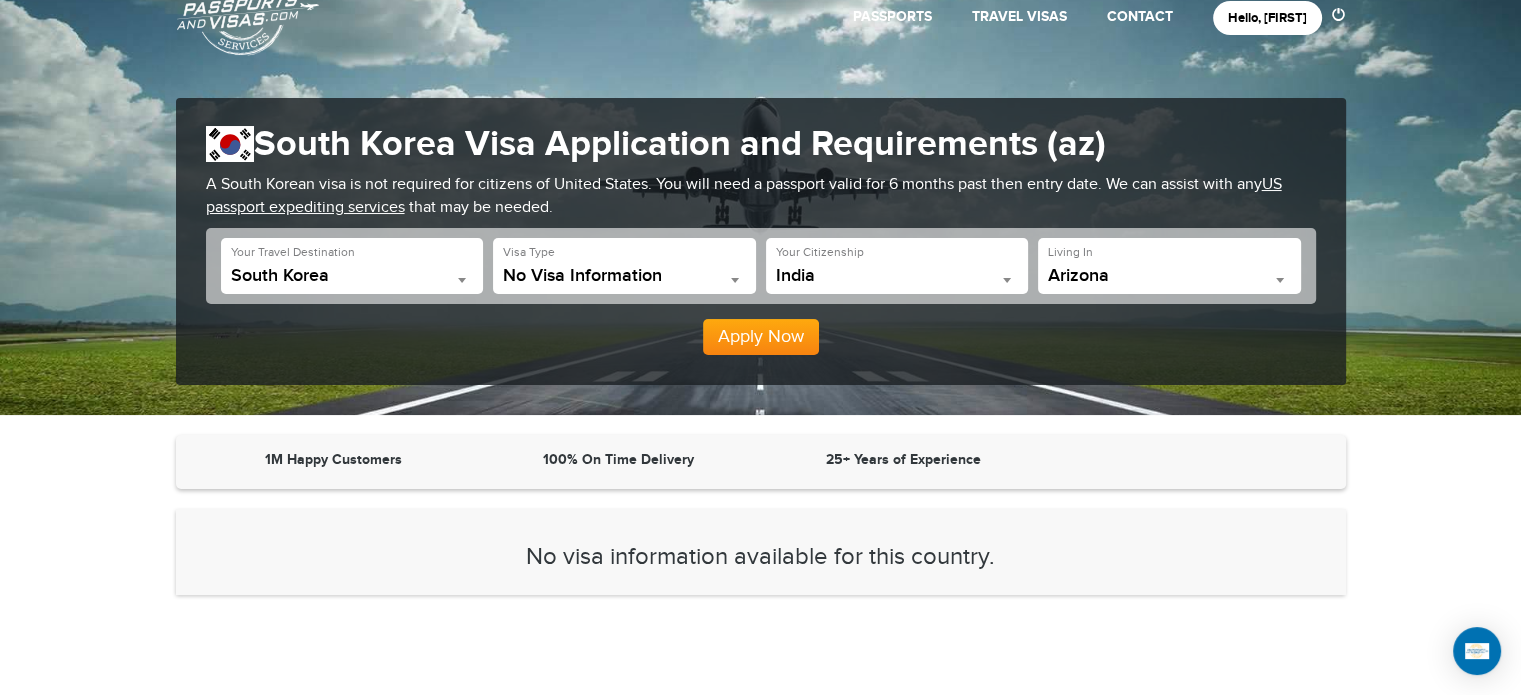 click on "Arizona" at bounding box center [1169, 276] 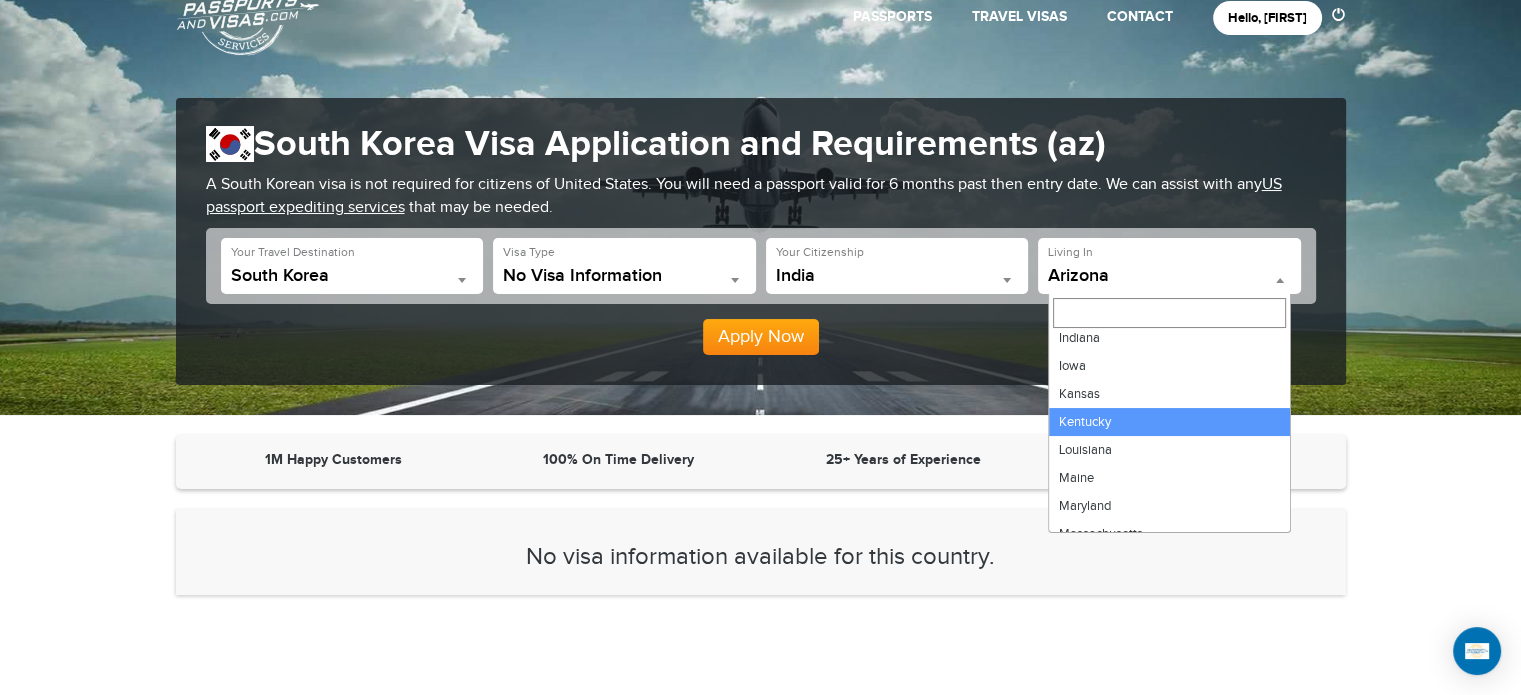scroll, scrollTop: 300, scrollLeft: 0, axis: vertical 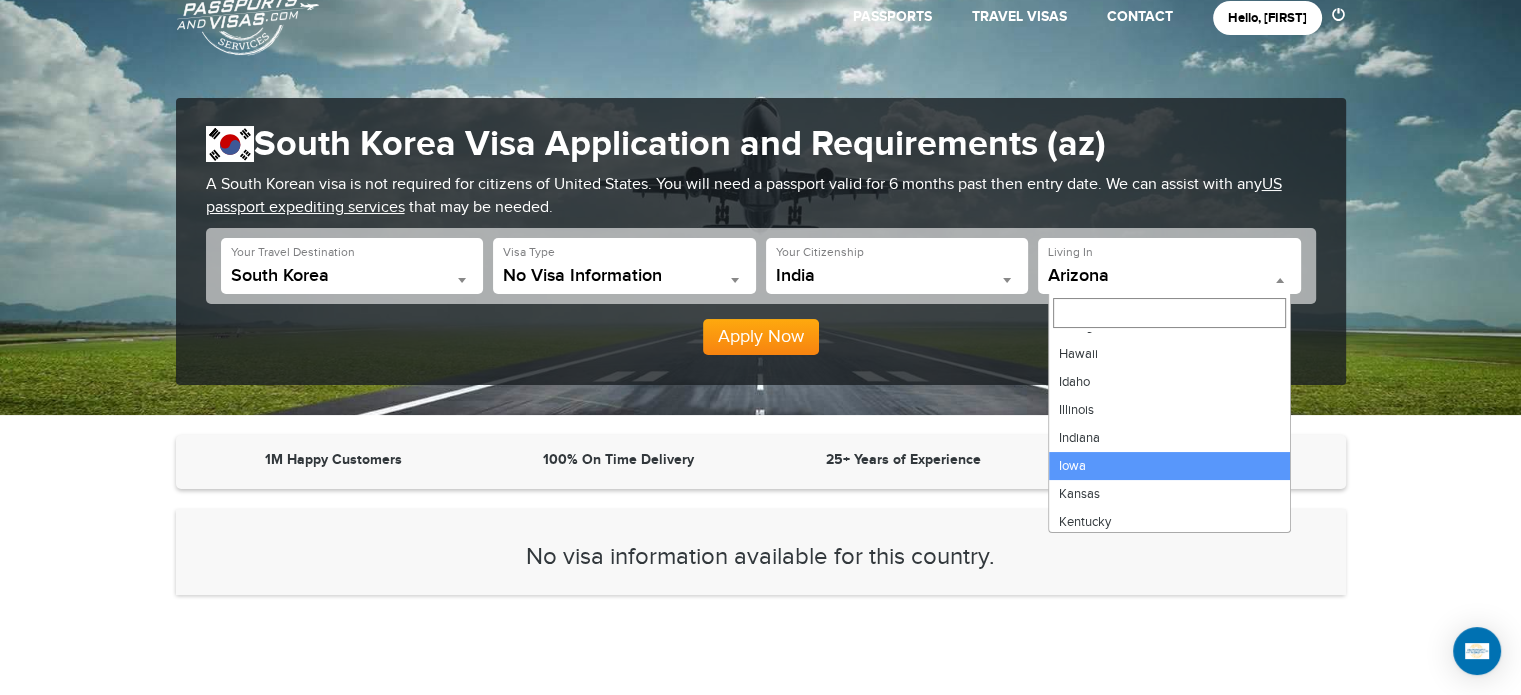 select on "**" 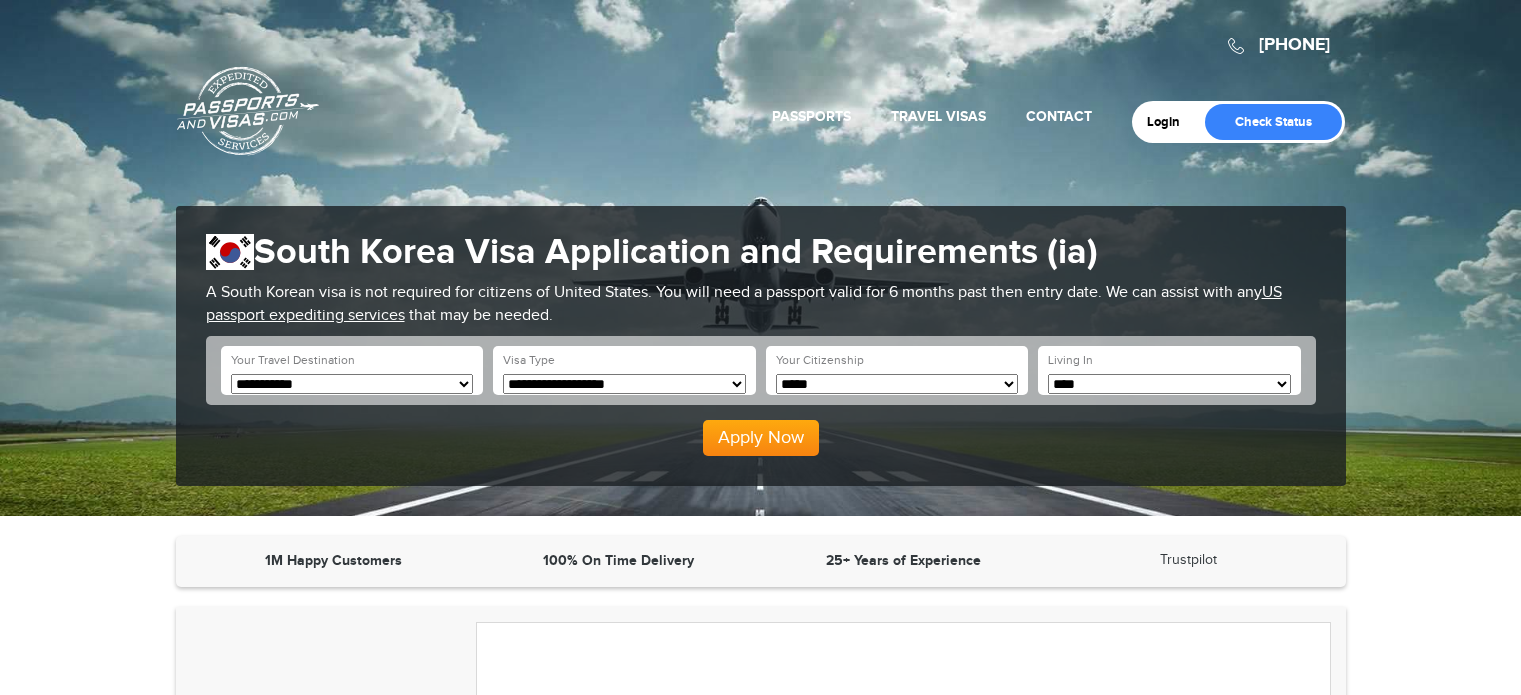 scroll, scrollTop: 0, scrollLeft: 0, axis: both 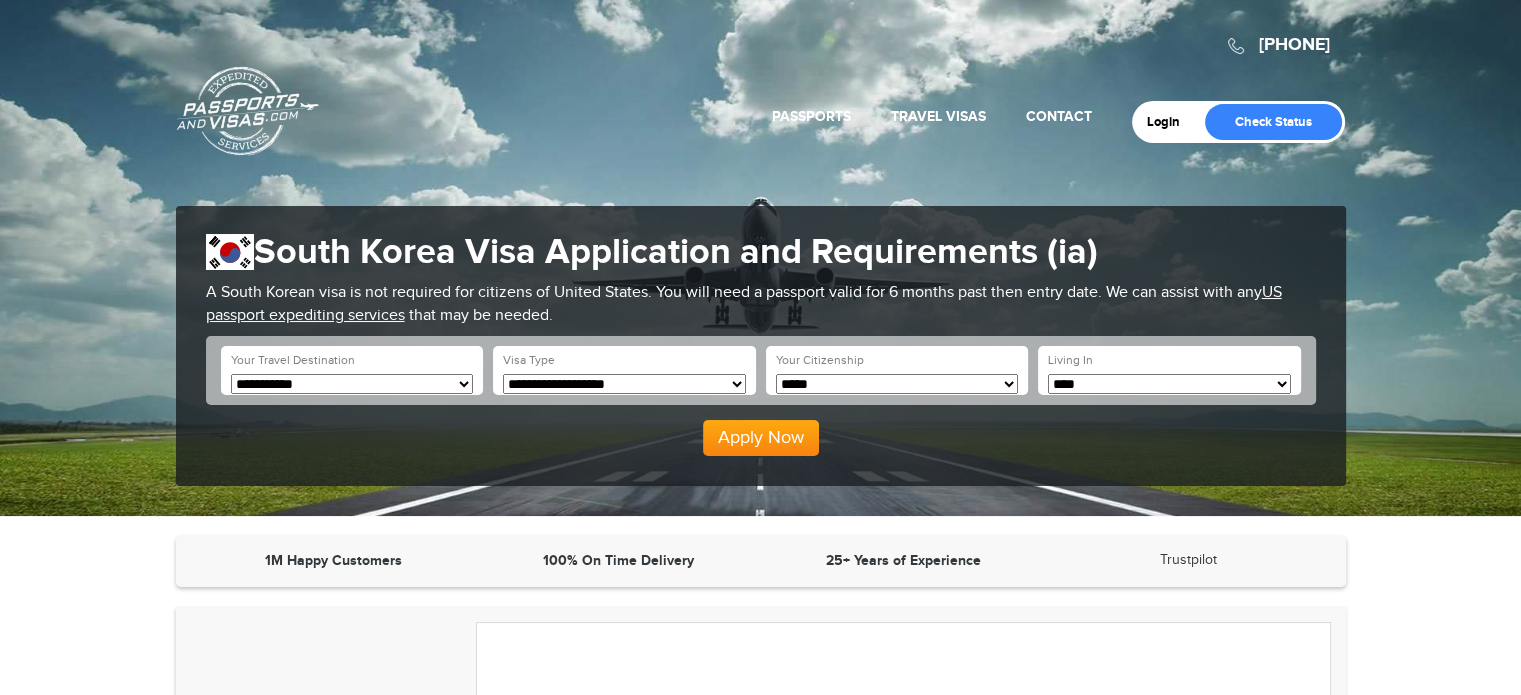 click on "**********" at bounding box center [624, 384] 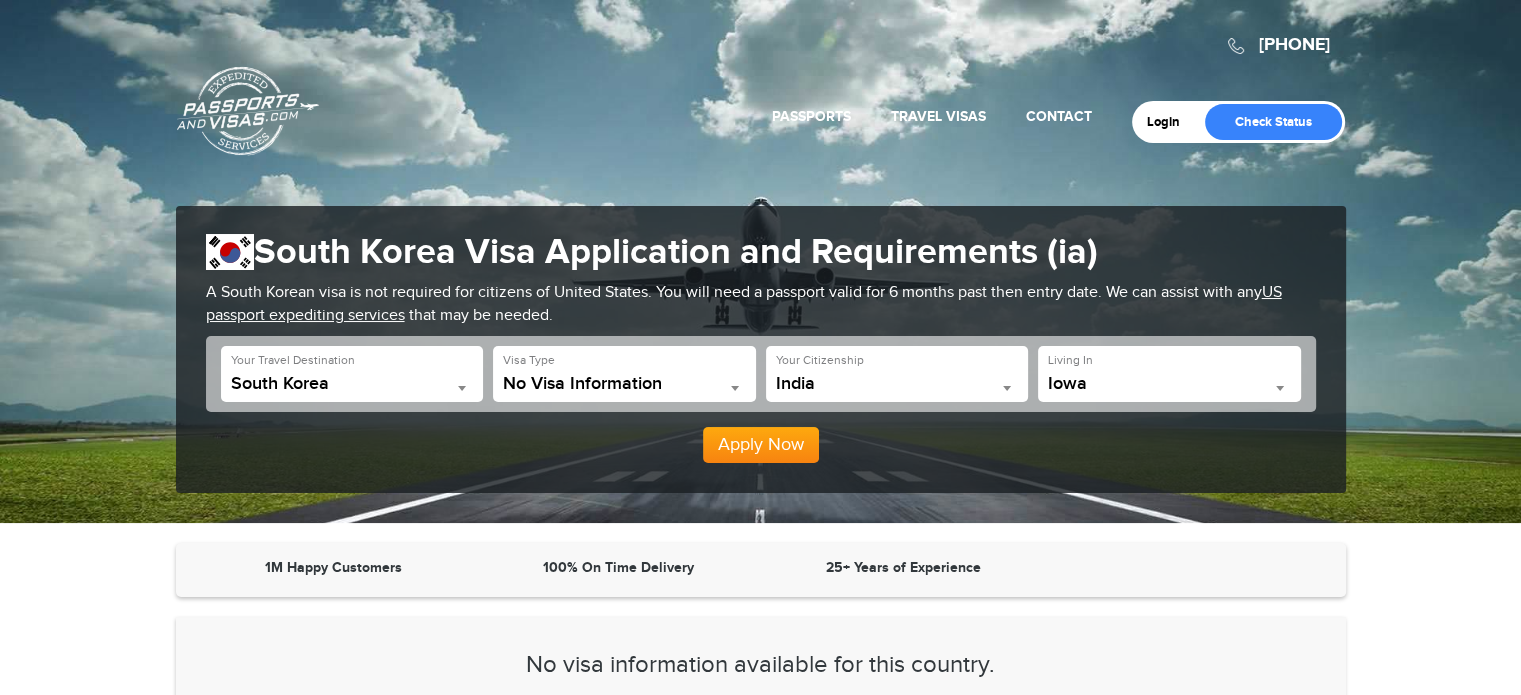 scroll, scrollTop: 0, scrollLeft: 0, axis: both 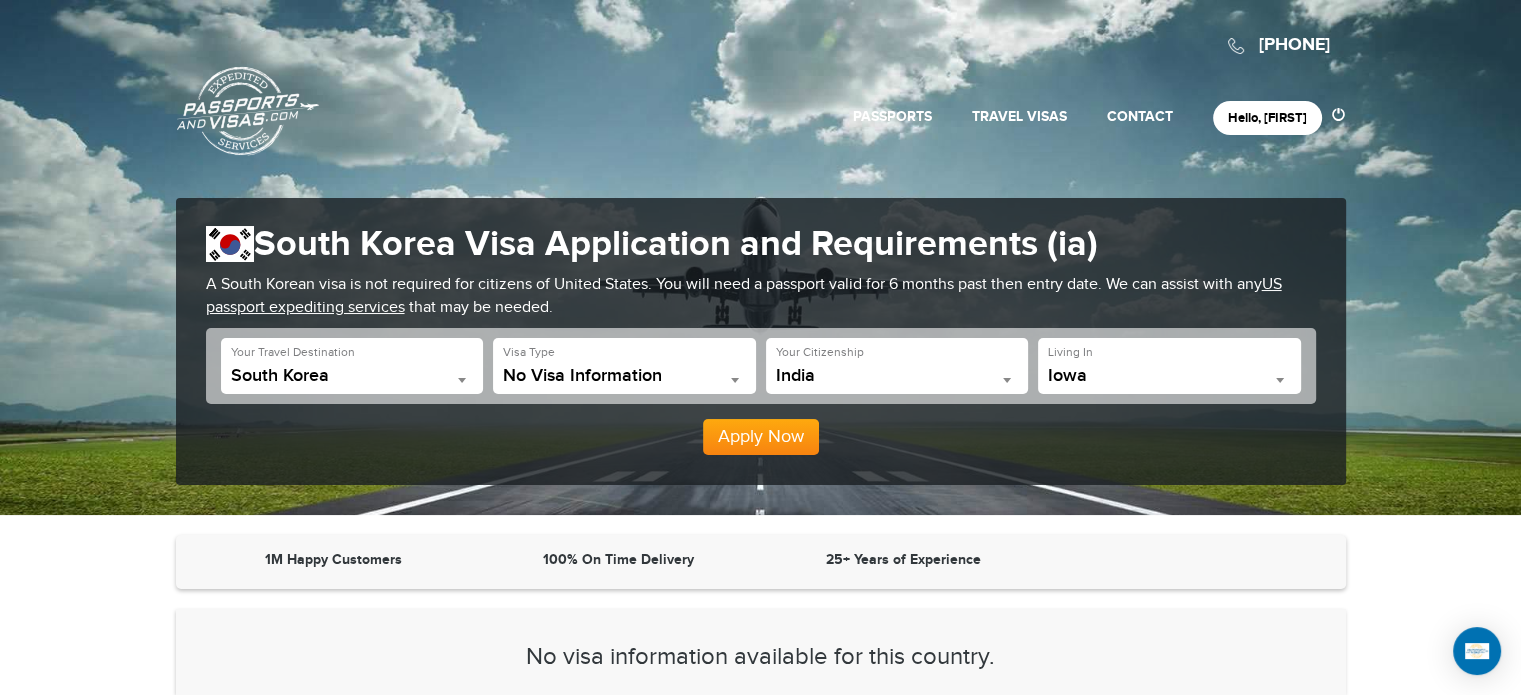 click on "[PHONE]
Passports & Visas.com
Hello, [FIRST]
Passports
Passport Renewal
New Passport
Second Passport
Passport Name Change
Lost Passport
Child Passport
US Passport FAQ" at bounding box center [760, 257] 